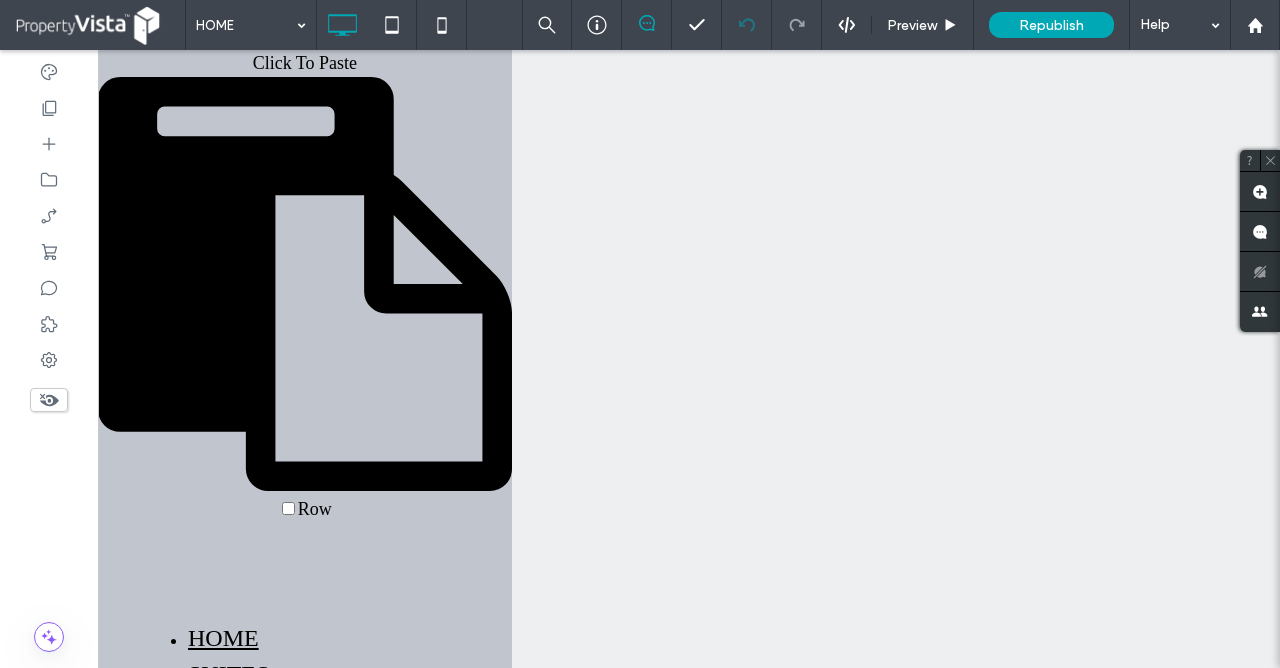 scroll, scrollTop: 0, scrollLeft: 0, axis: both 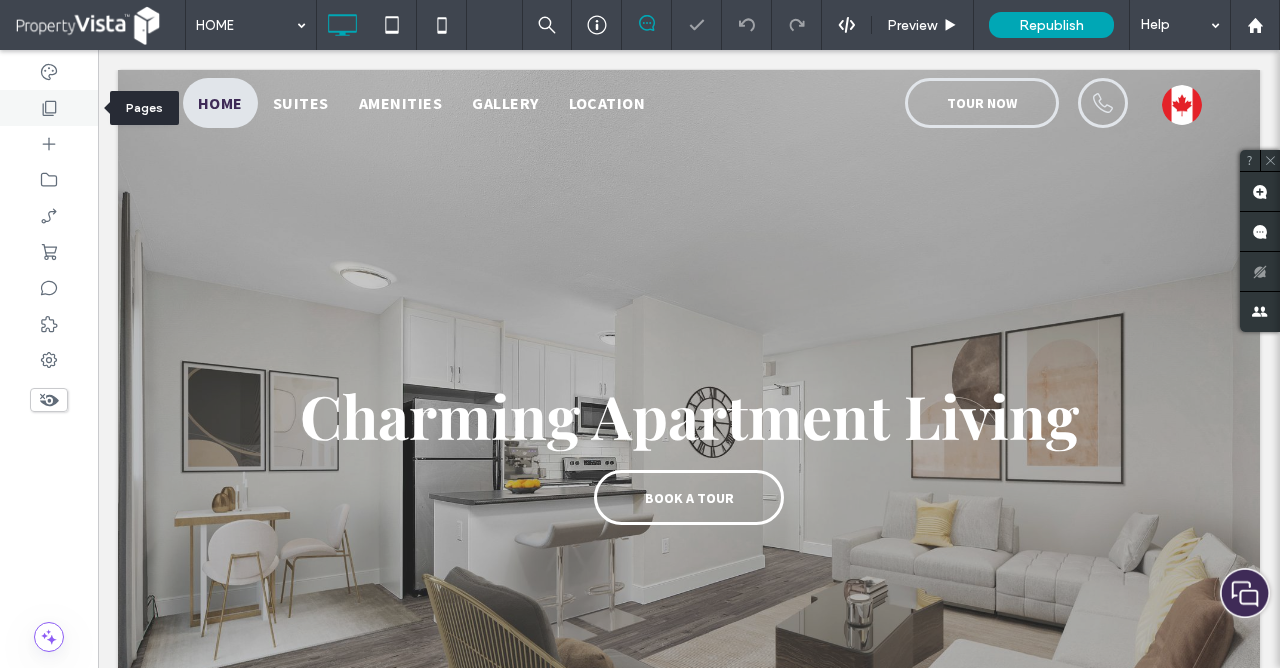 click 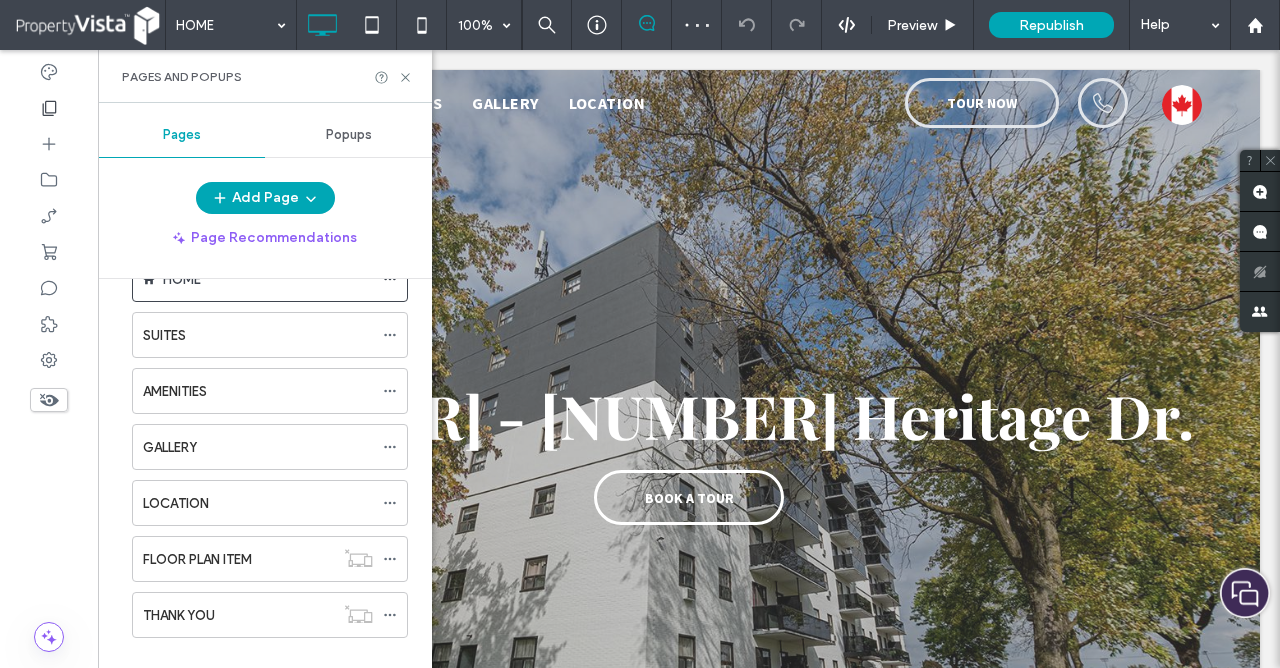 scroll, scrollTop: 84, scrollLeft: 0, axis: vertical 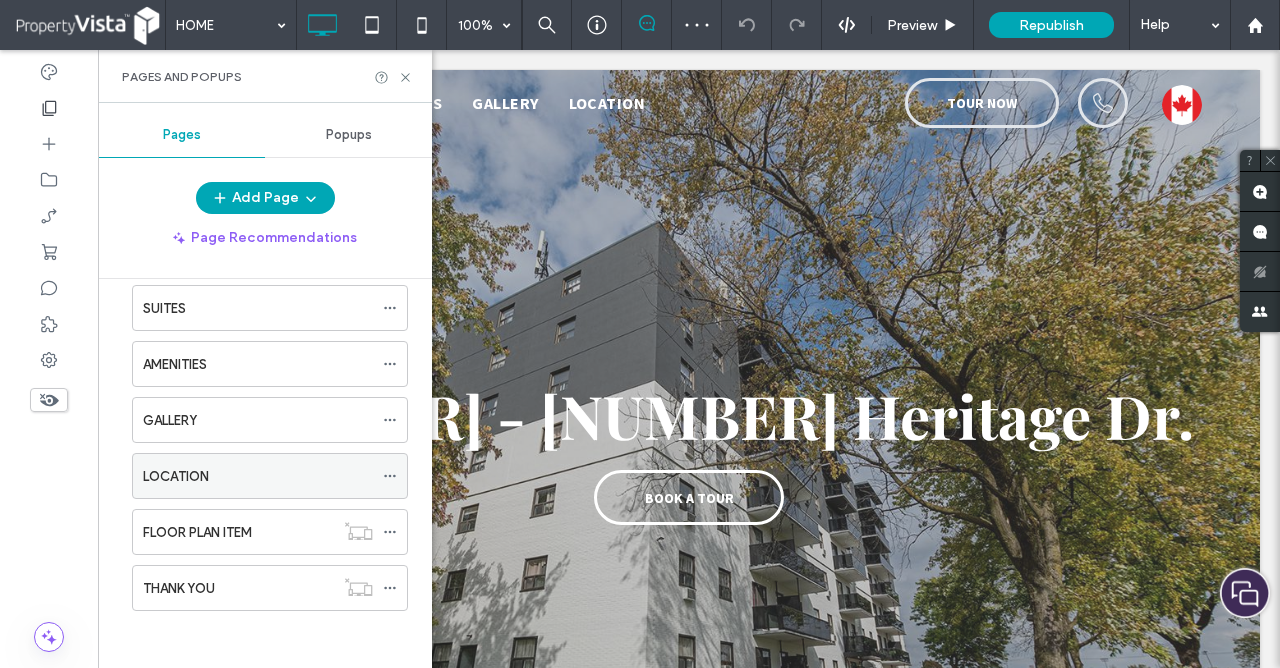 click on "LOCATION" at bounding box center [176, 476] 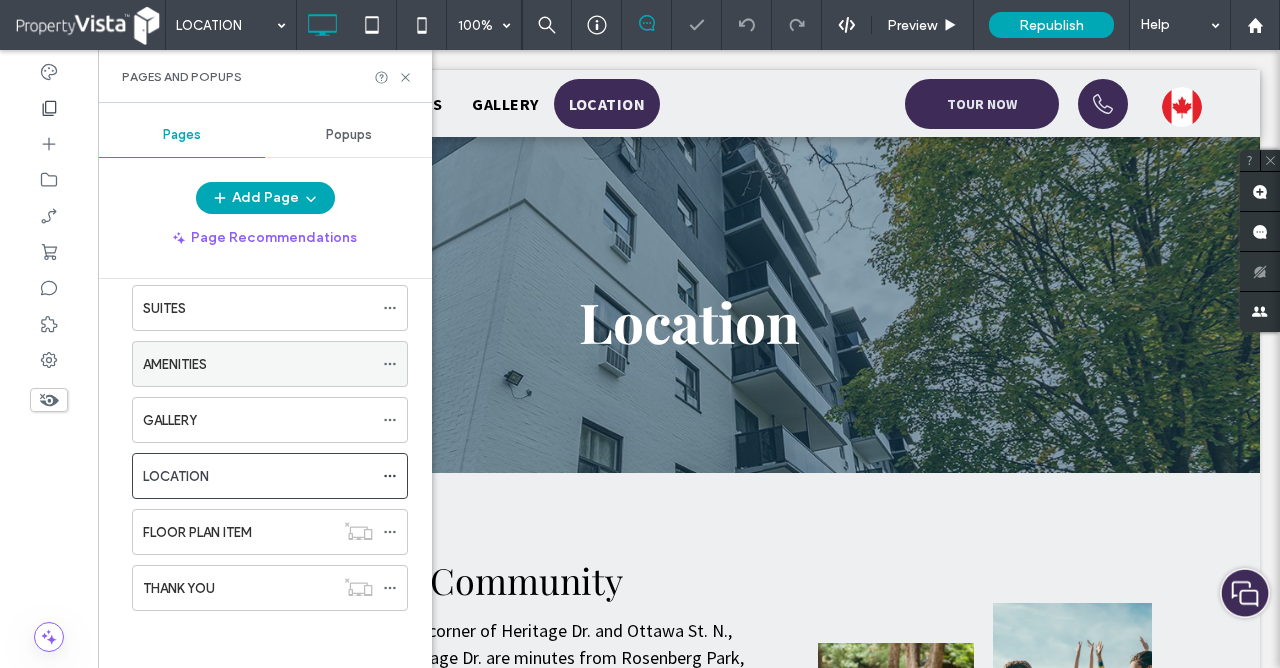 scroll, scrollTop: 322, scrollLeft: 0, axis: vertical 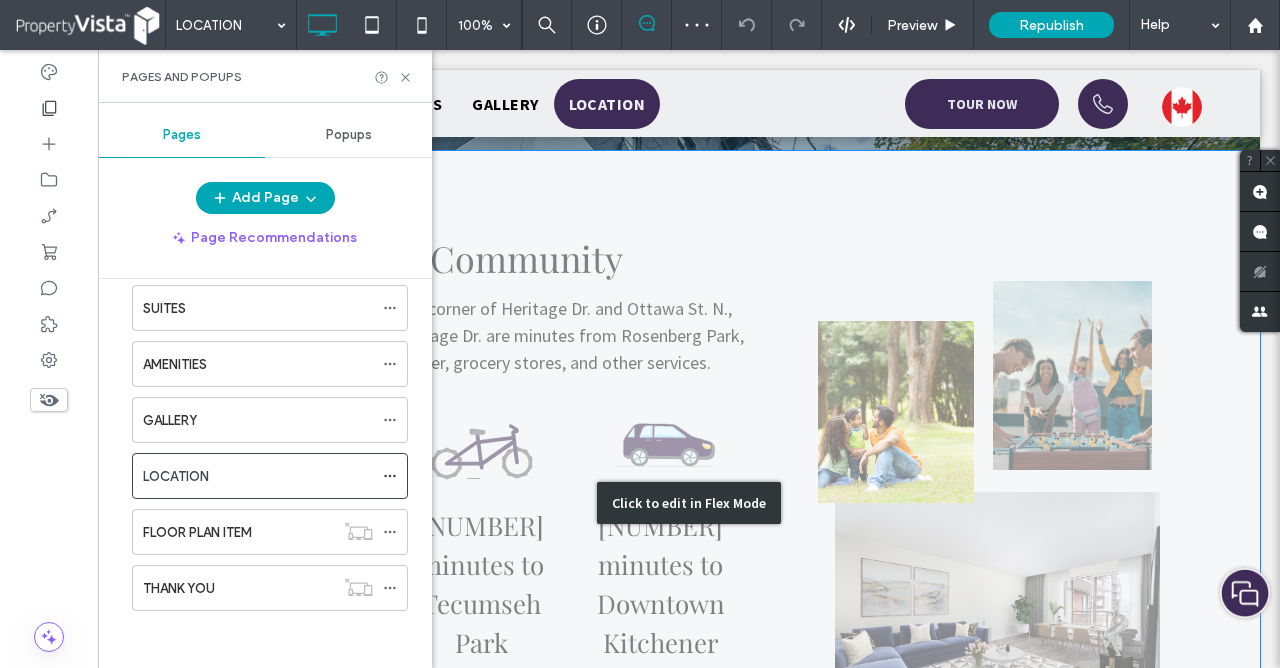 click on "Click to edit in Flex Mode" at bounding box center (689, 503) 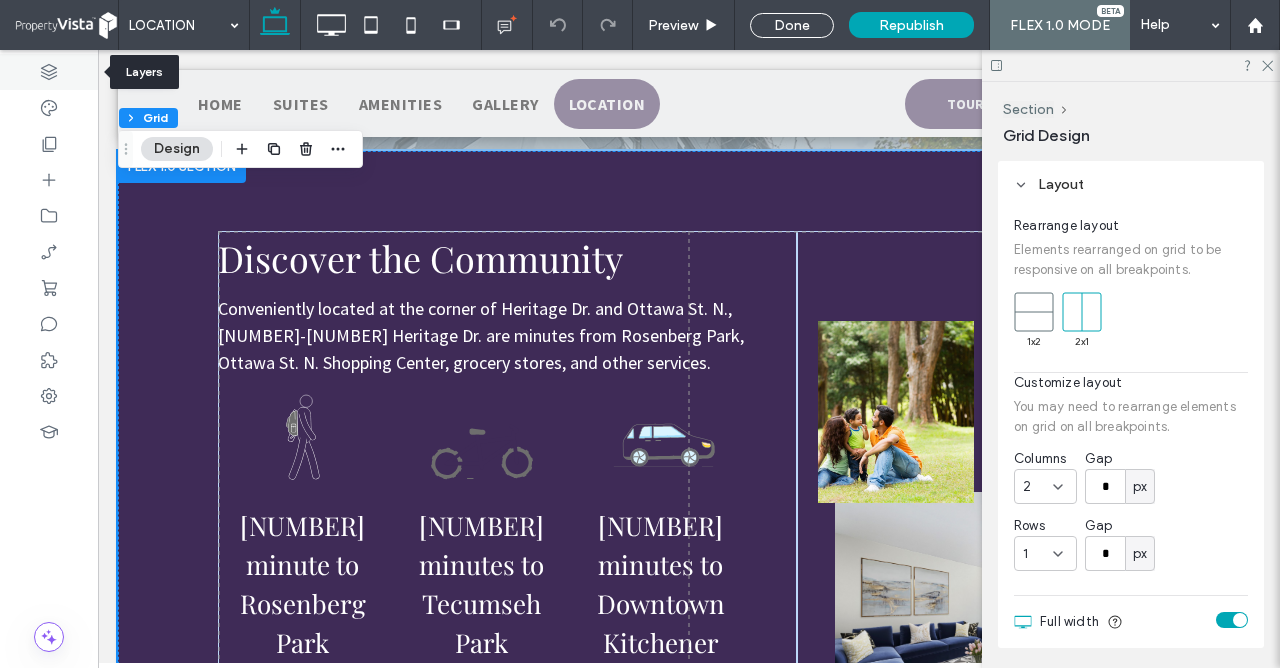 click 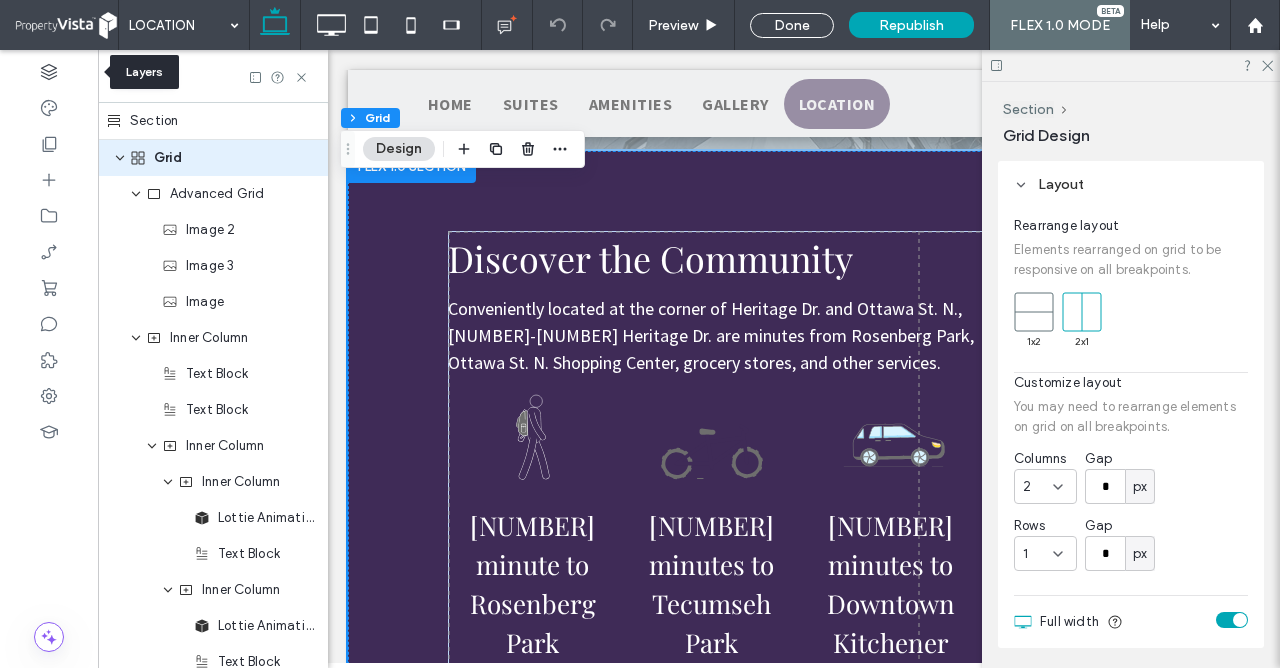 scroll, scrollTop: 0, scrollLeft: 528, axis: horizontal 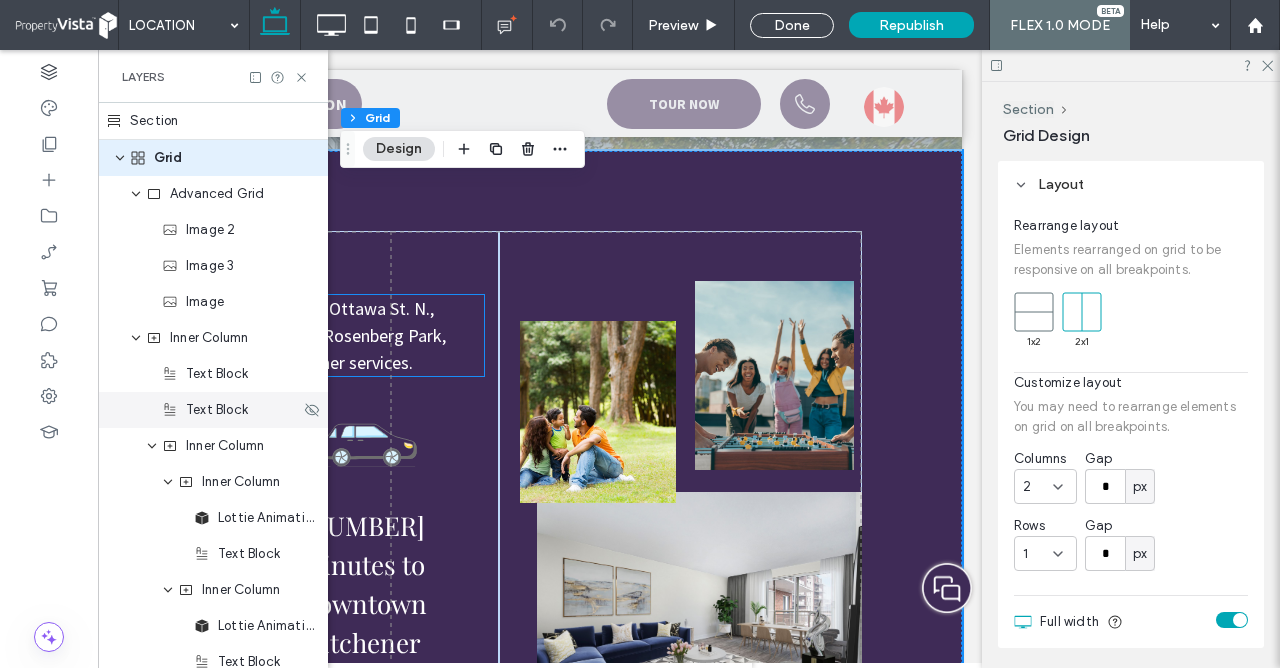 click on "Text Block" at bounding box center (217, 410) 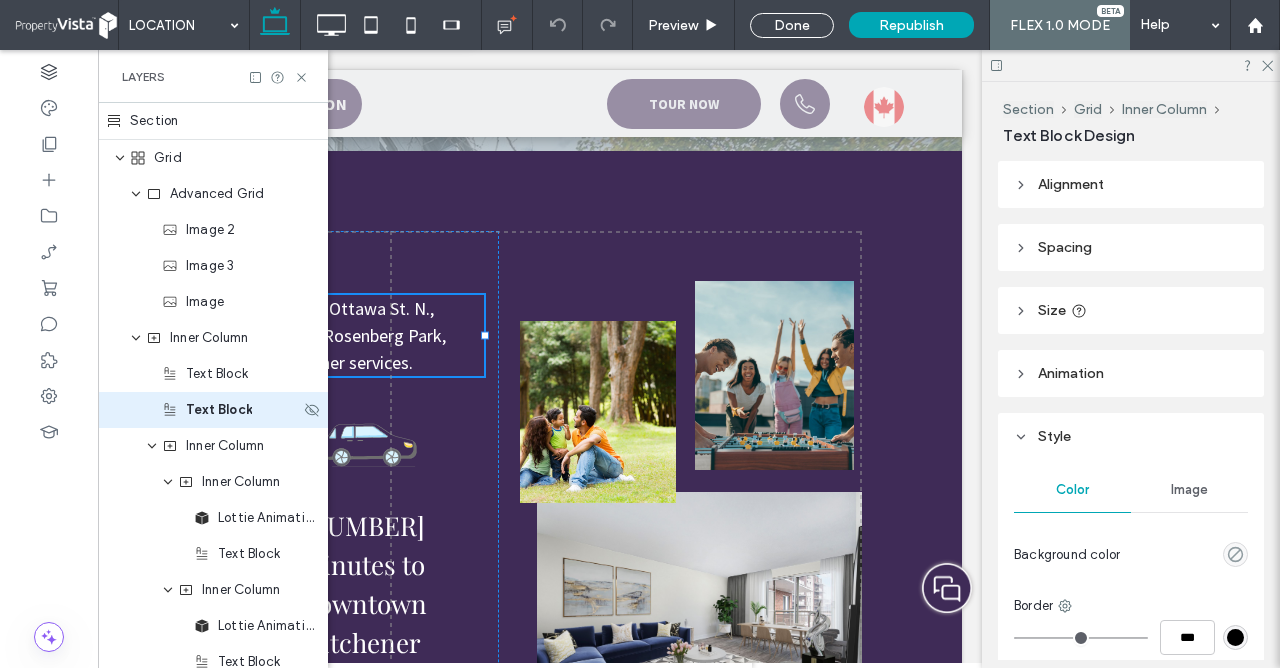 scroll, scrollTop: 24, scrollLeft: 0, axis: vertical 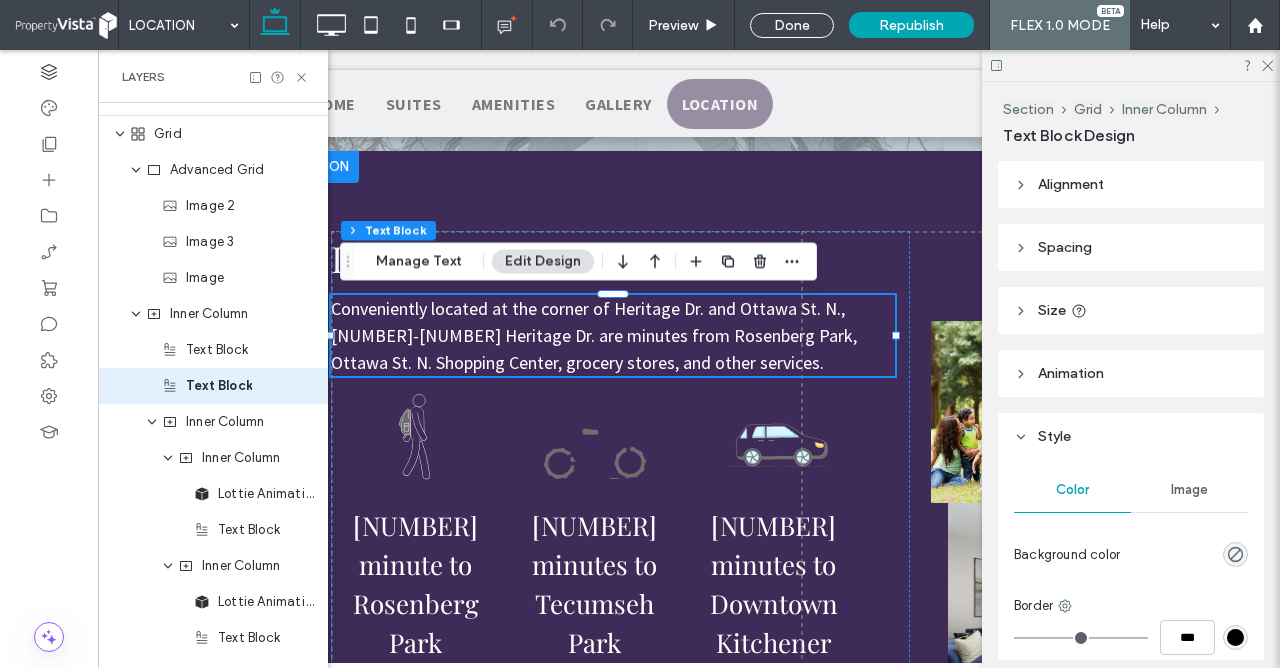click on "Location
Click To Paste
Row + Add Section Double click to exit Flex Mode
Discover the Community
Conveniently located at the corner of Heritage Dr. and Ottawa St. N., [NUMBER]-[NUMBER] Heritage Dr. are minutes from Rosenberg Park, Ottawa St. N. Shopping Center, grocery stores, and other services.
[NUMBER] minute to Rosenberg Park
[NUMBER] minutes to Tecumseh Park
[NUMBER] minutes to Downtown Kitchener
BOOK A TOUR
Row Click to edit in Flex Mode + Add Section
Click To Paste
Kitchener
BOOK A TOUR
Click To Paste
Row Double click to exit Flex Mode
Food & Drink
Fitness & Recreation" at bounding box center (802, 1054) 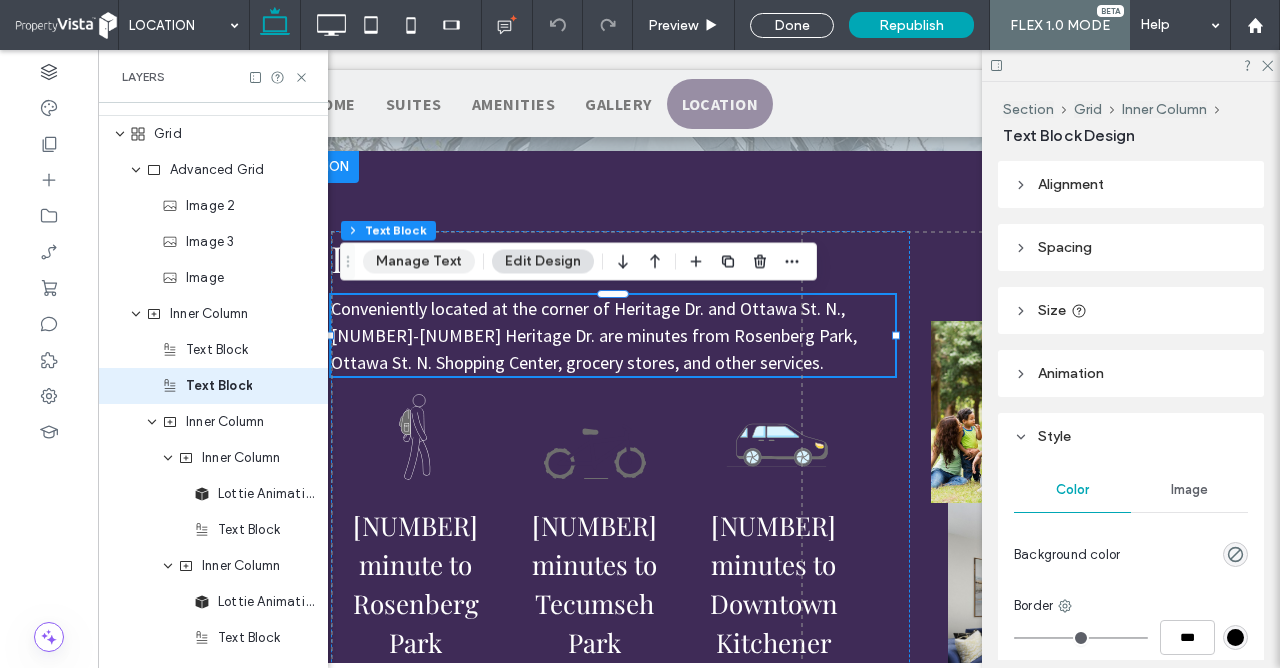 click on "Manage Text" at bounding box center (419, 262) 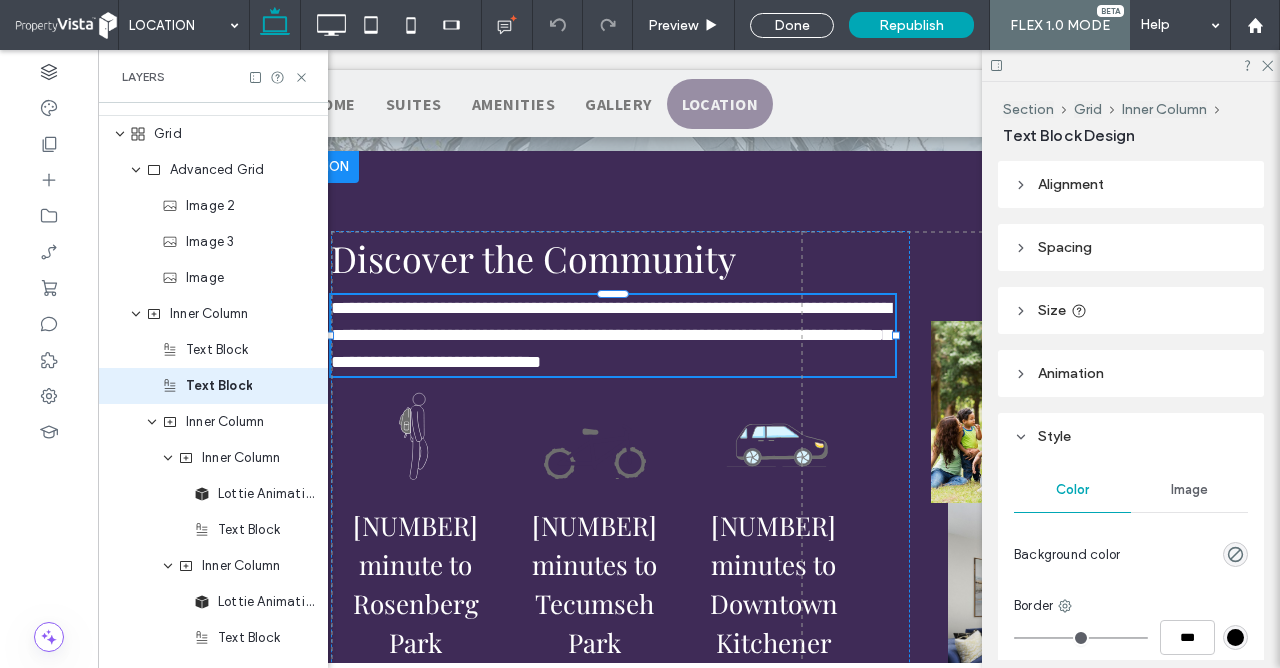 type on "**********" 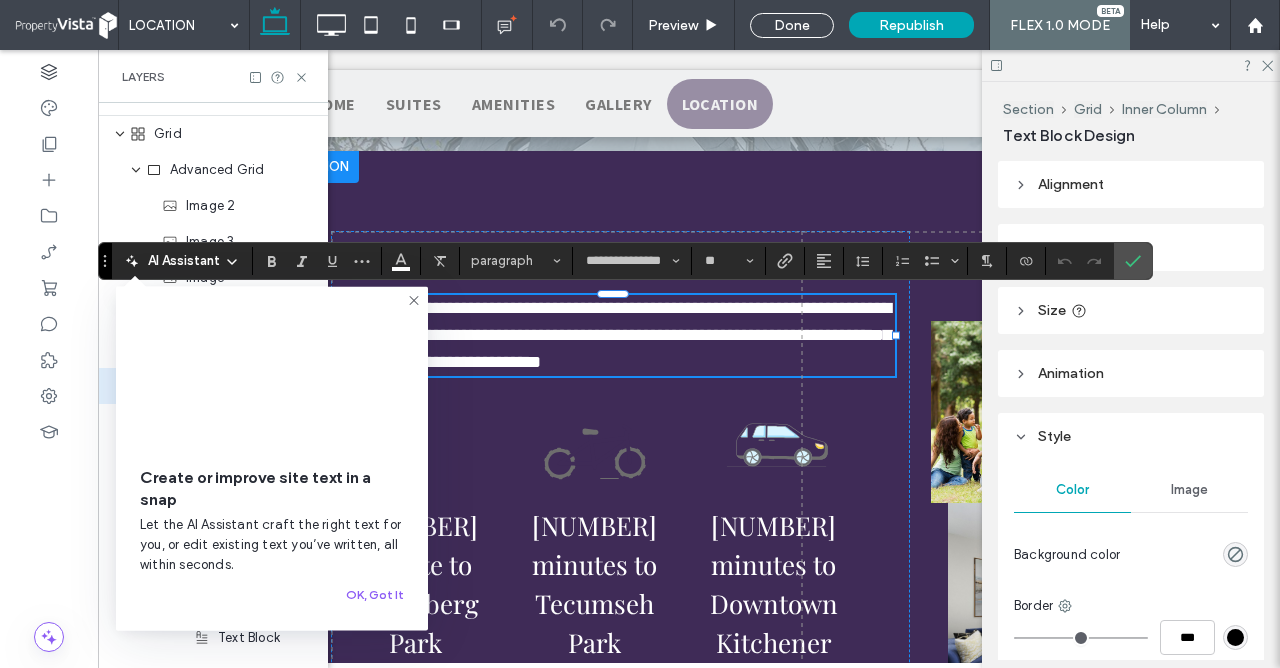click on "Location
Click To Paste
Row + Add Section Double click to exit Flex Mode
Discover the Community
[NUMBER] minute to Rosenberg Park
[NUMBER] minutes to Tecumseh Park
[NUMBER] minutes to Downtown Kitchener
BOOK A TOUR
Row Click to edit in Flex Mode + Add Section
Click To Paste
Kitchener
BOOK A TOUR
Click To Paste
Row Double click to exit Flex Mode
Food & Drink
Fitness & Recreation" at bounding box center (802, 1054) 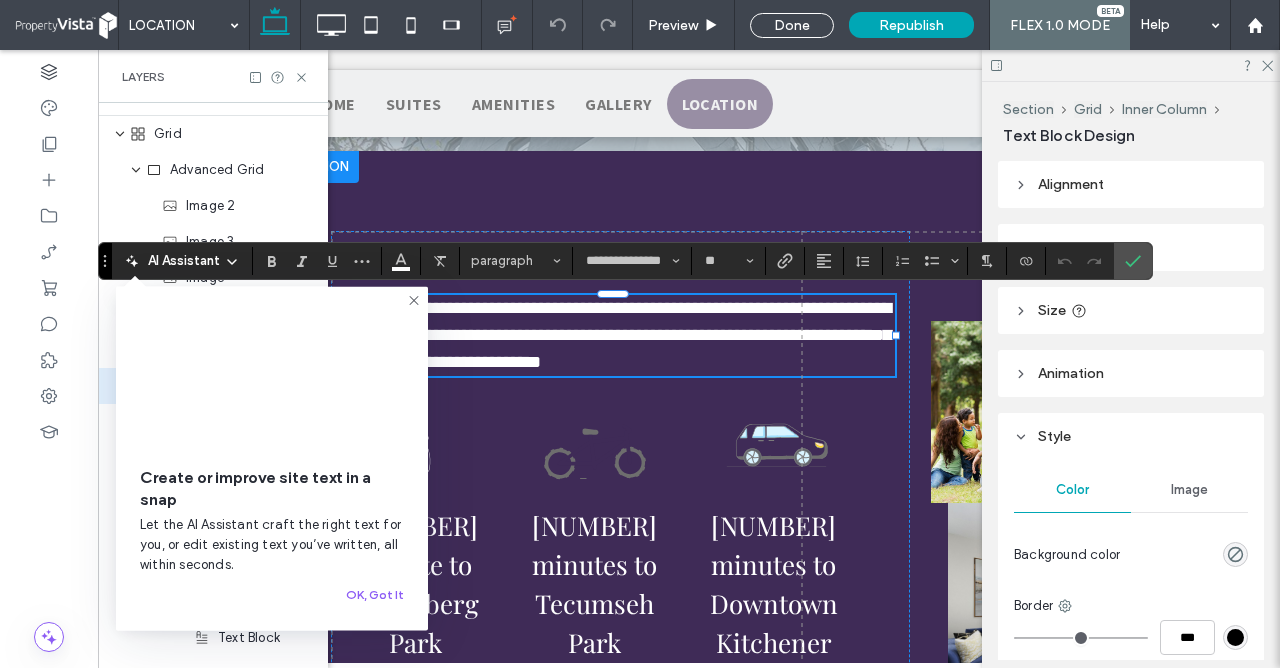 click on "Location
Click To Paste
Row + Add Section Double click to exit Flex Mode
Discover the Community
[NUMBER] minute to Rosenberg Park
[NUMBER] minutes to Tecumseh Park
[NUMBER] minutes to Downtown Kitchener
BOOK A TOUR
Row Click to edit in Flex Mode + Add Section
Click To Paste
Kitchener
BOOK A TOUR
Click To Paste
Row Double click to exit Flex Mode
Food & Drink
Fitness & Recreation" at bounding box center (802, 1054) 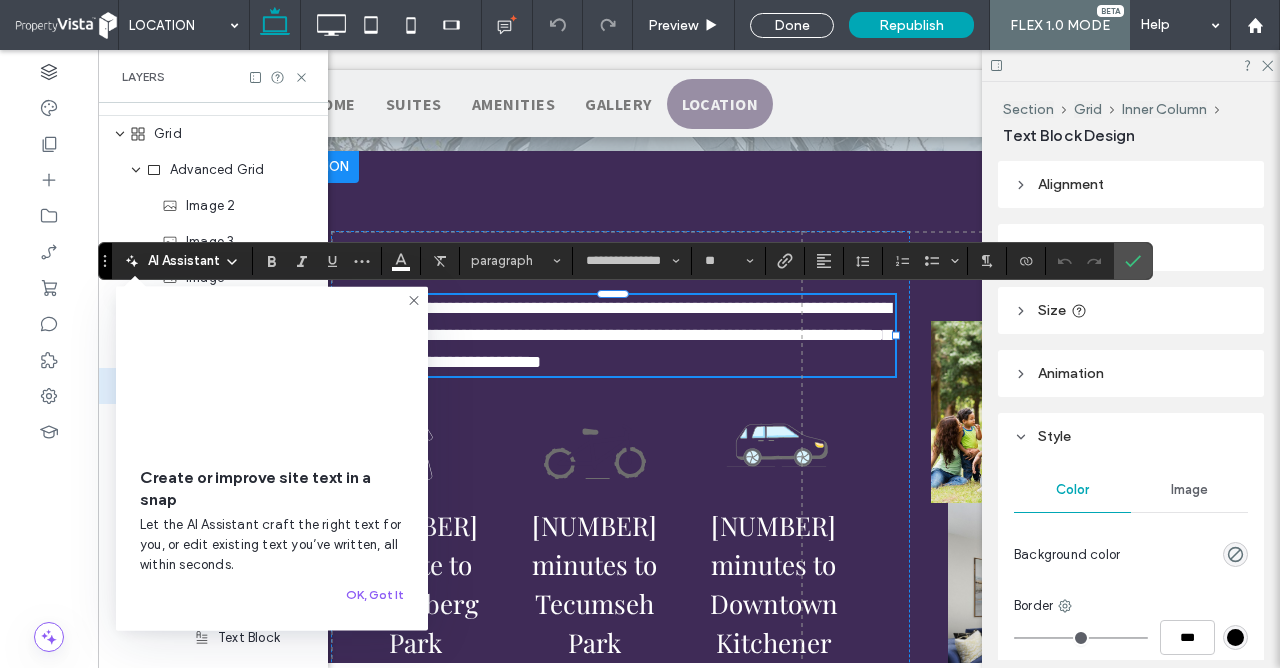 click on "Location
Click To Paste
Row + Add Section Double click to exit Flex Mode
Discover the Community
[NUMBER] minute to Rosenberg Park
[NUMBER] minutes to Tecumseh Park
[NUMBER] minutes to Downtown Kitchener
BOOK A TOUR
Row Click to edit in Flex Mode + Add Section
Click To Paste
Kitchener
BOOK A TOUR
Click To Paste
Row Double click to exit Flex Mode
Food & Drink
Fitness & Recreation" at bounding box center (802, 1054) 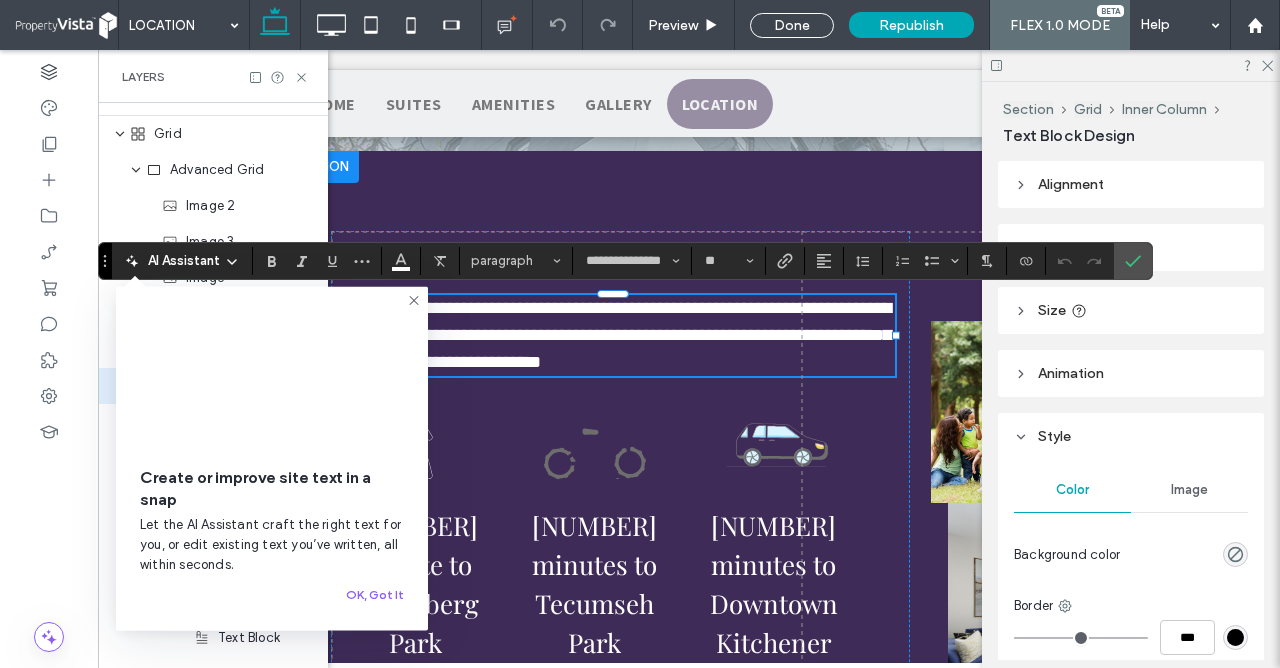 click on "Location
Click To Paste
Row + Add Section Double click to exit Flex Mode
Discover the Community
[NUMBER] minute to Rosenberg Park
[NUMBER] minutes to Tecumseh Park
[NUMBER] minutes to Downtown Kitchener
BOOK A TOUR
Row Click to edit in Flex Mode + Add Section
Click To Paste
Kitchener
BOOK A TOUR
Click To Paste
Row Double click to exit Flex Mode
Food & Drink
Fitness & Recreation" at bounding box center (802, 1054) 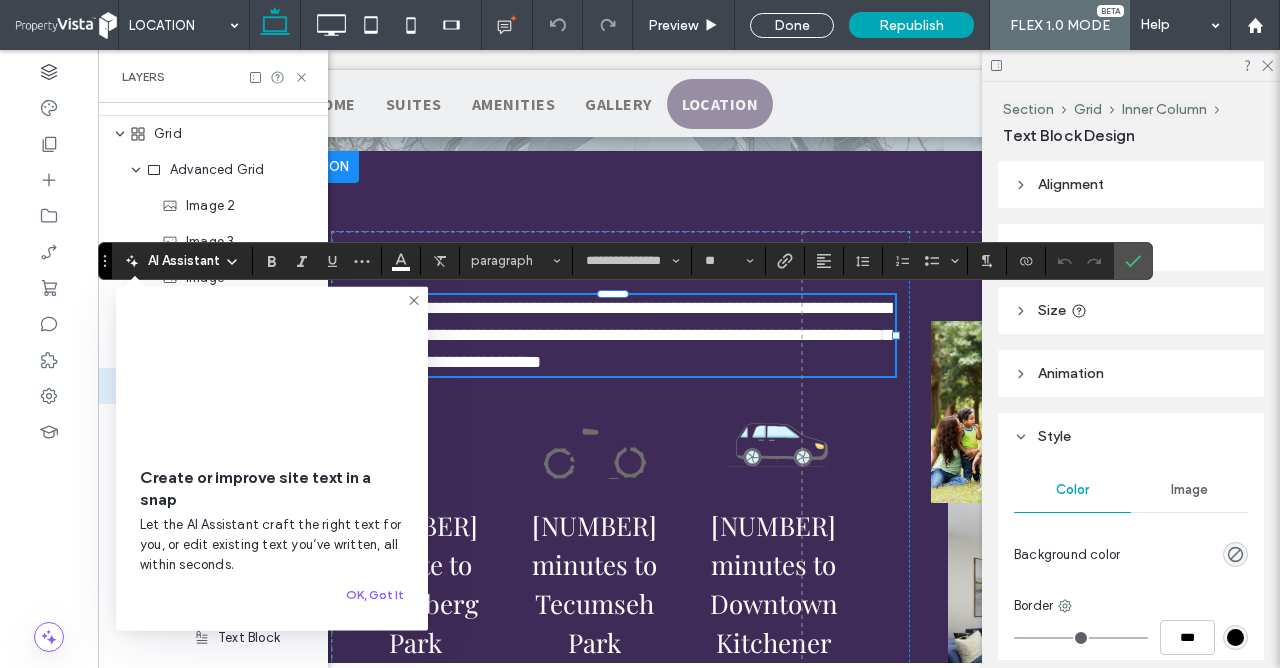 click on "Location
Click To Paste
Row + Add Section Double click to exit Flex Mode
Discover the Community
[NUMBER] minute to Rosenberg Park
[NUMBER] minutes to Tecumseh Park
[NUMBER] minutes to Downtown Kitchener
BOOK A TOUR
Row Click to edit in Flex Mode + Add Section
Click To Paste
Kitchener
BOOK A TOUR
Click To Paste
Row Double click to exit Flex Mode
Food & Drink
Fitness & Recreation" at bounding box center (802, 1054) 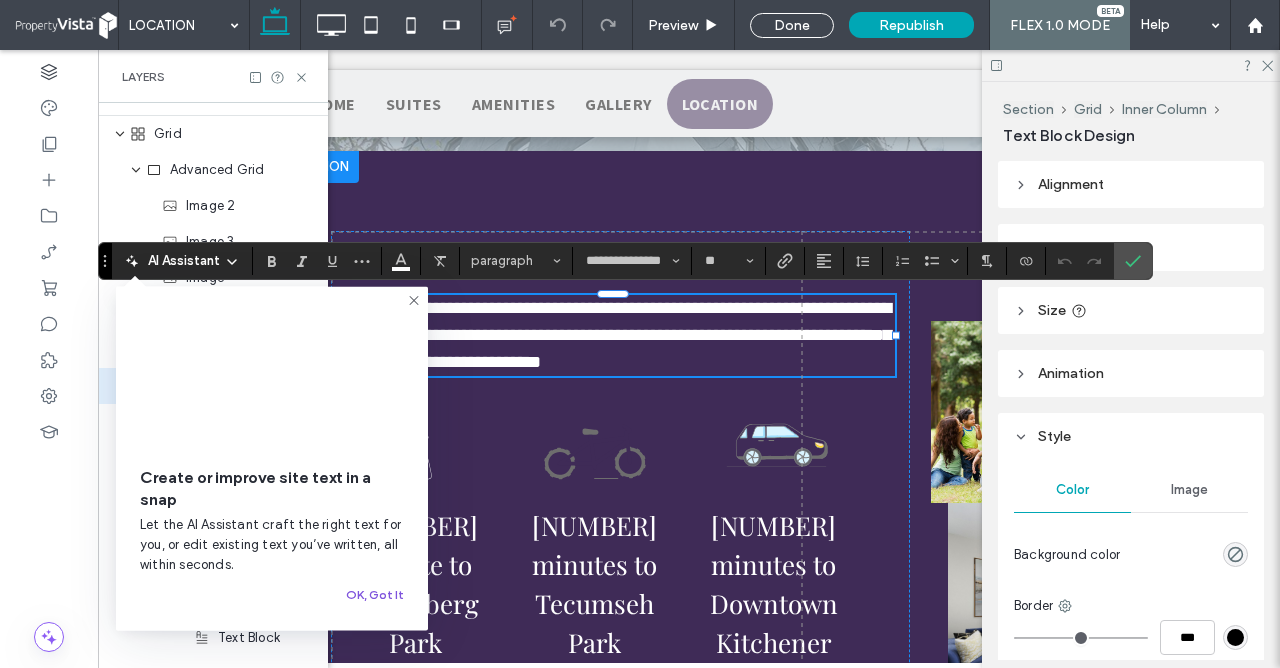 click on "OK, Got It" at bounding box center [375, 595] 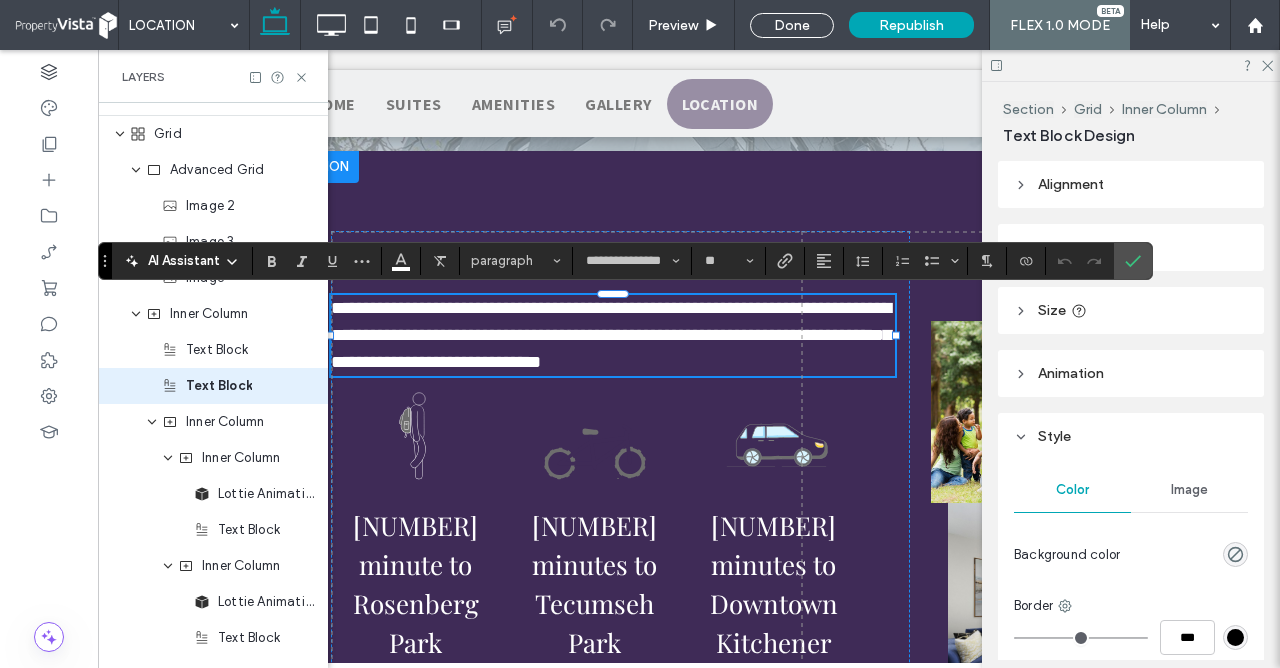click on "Location
Click To Paste
Row + Add Section Double click to exit Flex Mode
Discover the Community
[NUMBER] minute to Rosenberg Park
[NUMBER] minutes to Tecumseh Park
[NUMBER] minutes to Downtown Kitchener
BOOK A TOUR
Row Click to edit in Flex Mode + Add Section
Click To Paste
Kitchener
BOOK A TOUR
Click To Paste
Row Double click to exit Flex Mode
Food & Drink
Fitness & Recreation" at bounding box center [802, 1054] 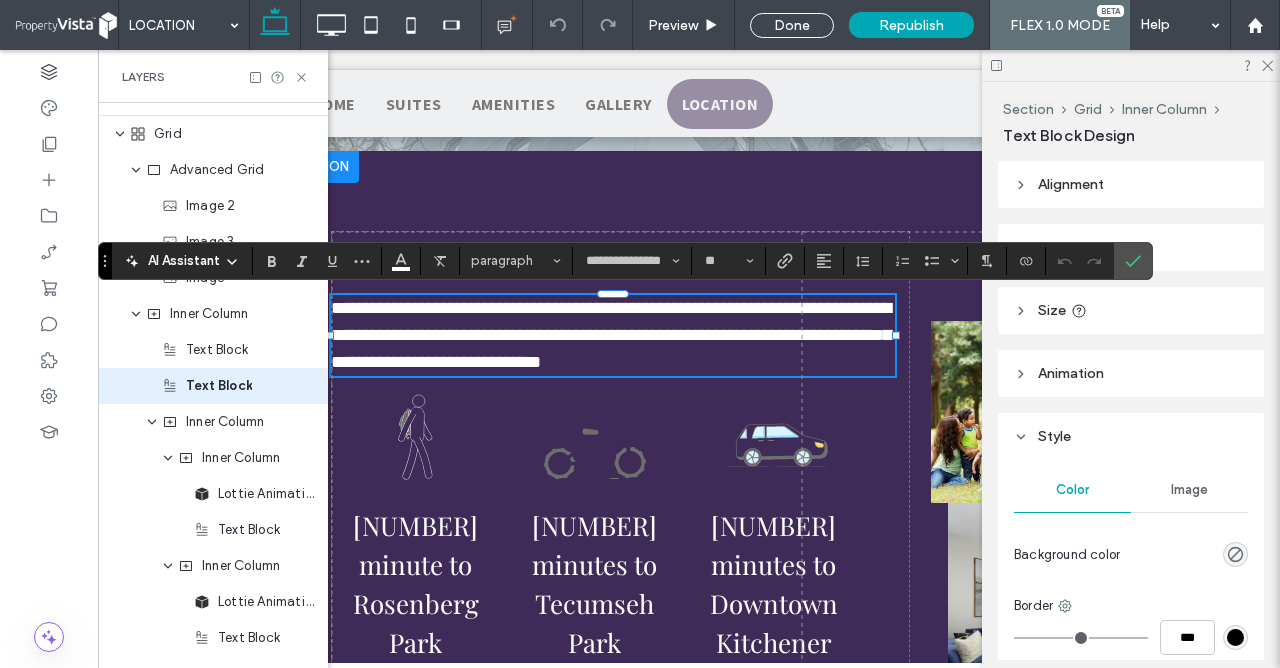 click on "Location
Click To Paste
Row + Add Section Double click to exit Flex Mode
Discover the Community
[NUMBER] minute to Rosenberg Park
[NUMBER] minutes to Tecumseh Park
[NUMBER] minutes to Downtown Kitchener
BOOK A TOUR
Row Click to edit in Flex Mode + Add Section
Click To Paste
Kitchener
BOOK A TOUR
Click To Paste
Row Double click to exit Flex Mode
Food & Drink
Fitness & Recreation" at bounding box center (802, 1054) 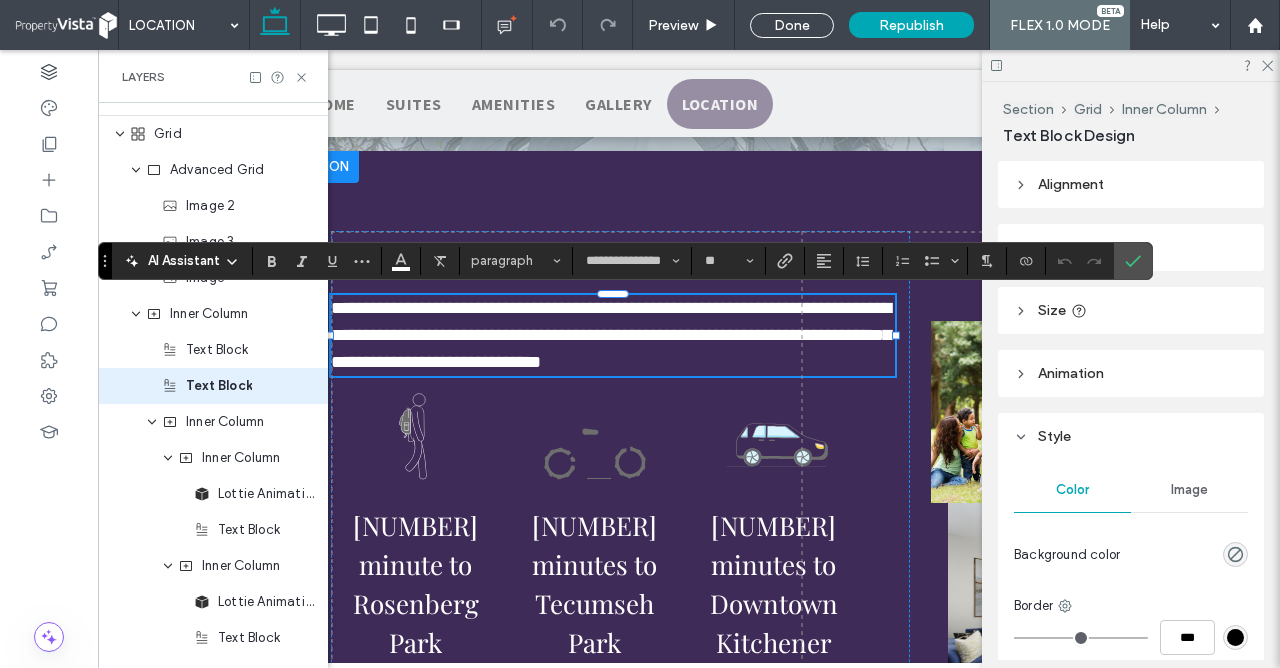 click on "Location
Click To Paste
Row + Add Section Double click to exit Flex Mode
Discover the Community
[NUMBER] minute to Rosenberg Park
[NUMBER] minutes to Tecumseh Park
[NUMBER] minutes to Downtown Kitchener
BOOK A TOUR
Row Click to edit in Flex Mode + Add Section
Click To Paste
Kitchener
BOOK A TOUR
Click To Paste
Row Double click to exit Flex Mode
Food & Drink
Fitness & Recreation" at bounding box center [802, 1054] 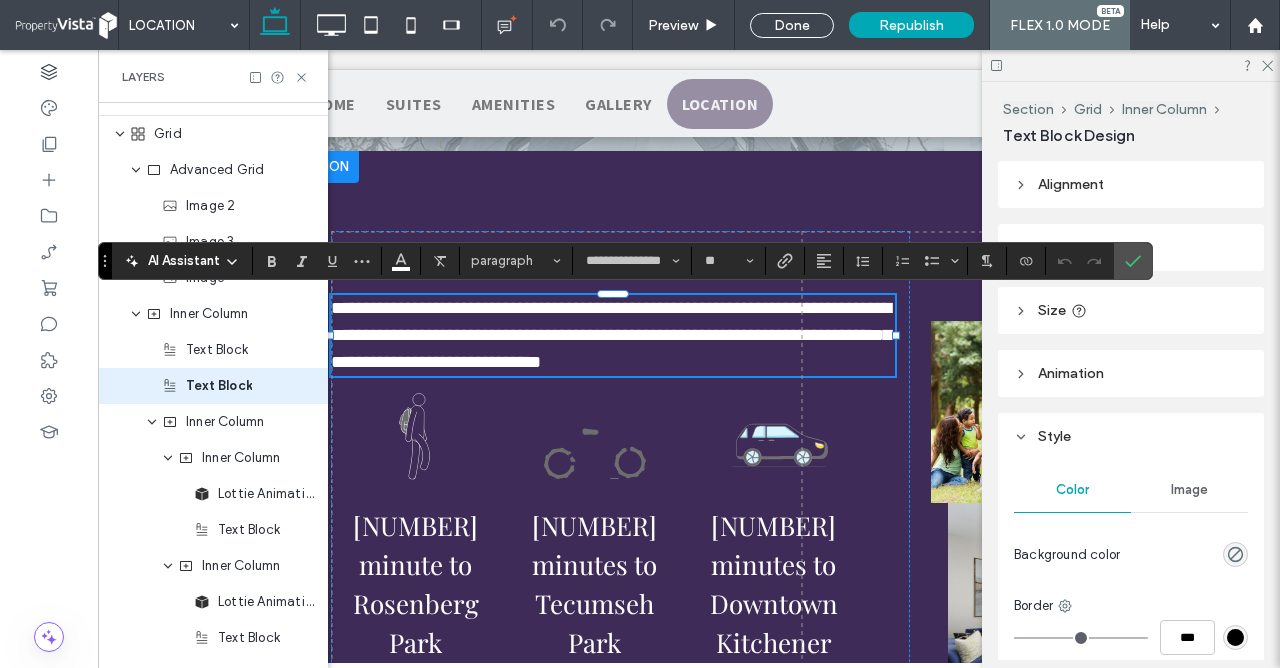 click on "Location
Click To Paste
Row + Add Section Double click to exit Flex Mode
Discover the Community
[NUMBER] minute to Rosenberg Park
[NUMBER] minutes to Tecumseh Park
[NUMBER] minutes to Downtown Kitchener
BOOK A TOUR
Row Click to edit in Flex Mode + Add Section
Click To Paste
Kitchener
BOOK A TOUR
Click To Paste
Row Double click to exit Flex Mode
Food & Drink
Fitness & Recreation" at bounding box center (802, 1054) 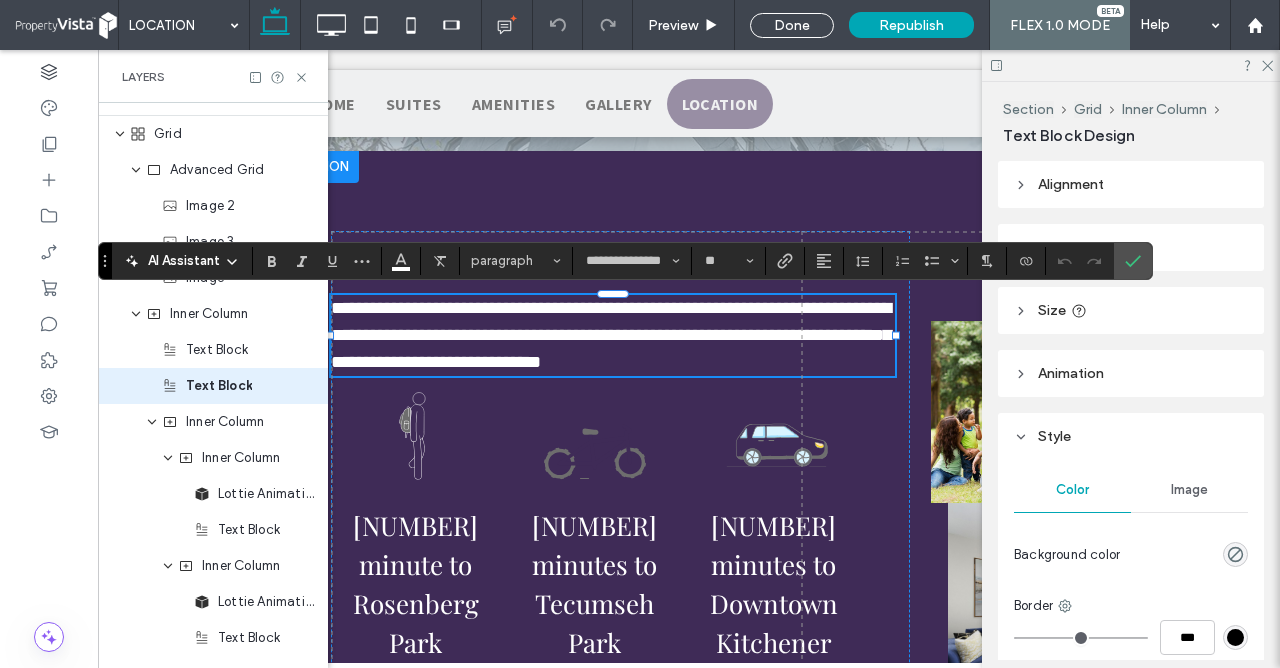 click on "Location
Click To Paste
Row + Add Section Double click to exit Flex Mode
Discover the Community
[NUMBER] minute to Rosenberg Park
[NUMBER] minutes to Tecumseh Park
[NUMBER] minutes to Downtown Kitchener
BOOK A TOUR
Row Click to edit in Flex Mode + Add Section
Click To Paste
Kitchener
BOOK A TOUR
Click To Paste
Row Double click to exit Flex Mode
Food & Drink
Fitness & Recreation" at bounding box center (802, 1054) 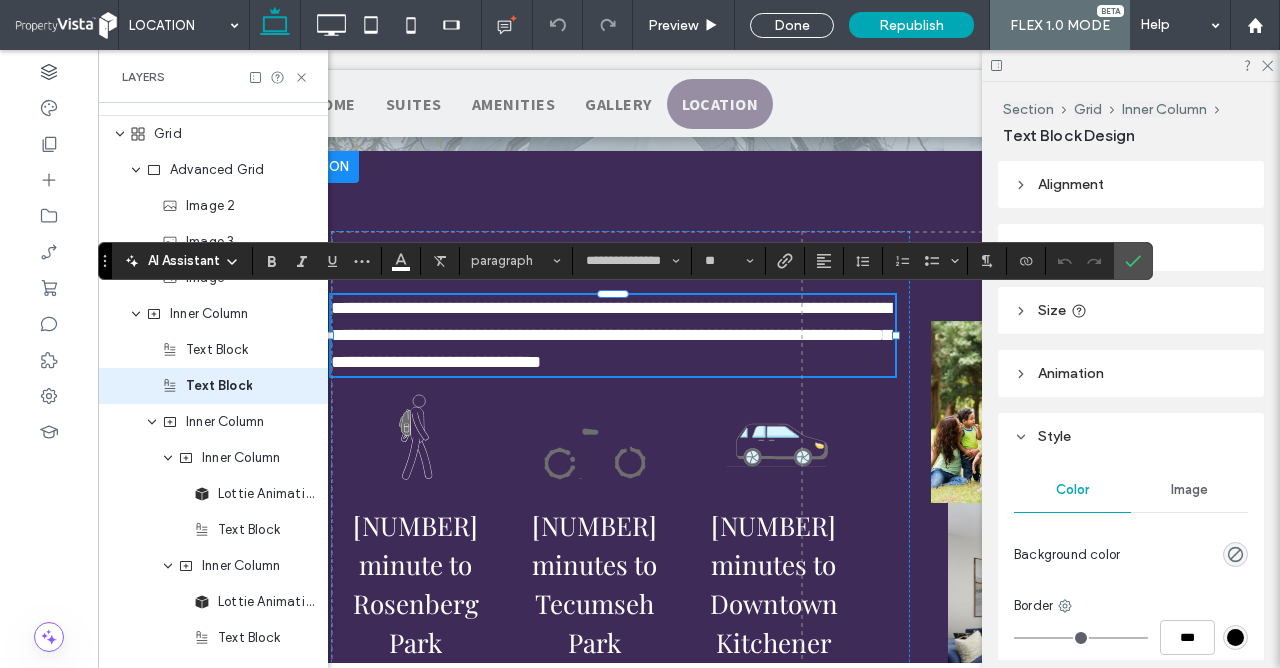 click on "Location
Click To Paste
Row + Add Section Double click to exit Flex Mode
Discover the Community
[NUMBER] minute to Rosenberg Park
[NUMBER] minutes to Tecumseh Park
[NUMBER] minutes to Downtown Kitchener
BOOK A TOUR
Row Click to edit in Flex Mode + Add Section
Click To Paste
Kitchener
BOOK A TOUR
Click To Paste
Row Double click to exit Flex Mode
Food & Drink
Fitness & Recreation" at bounding box center (802, 1054) 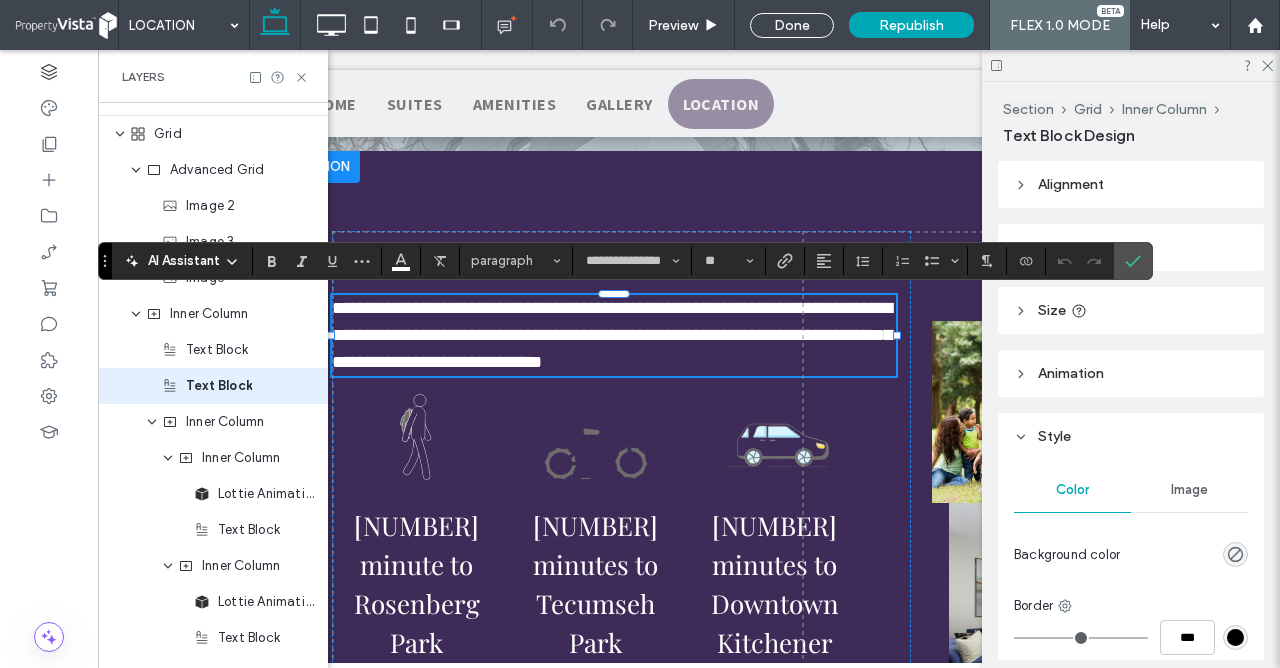 scroll, scrollTop: 0, scrollLeft: 122, axis: horizontal 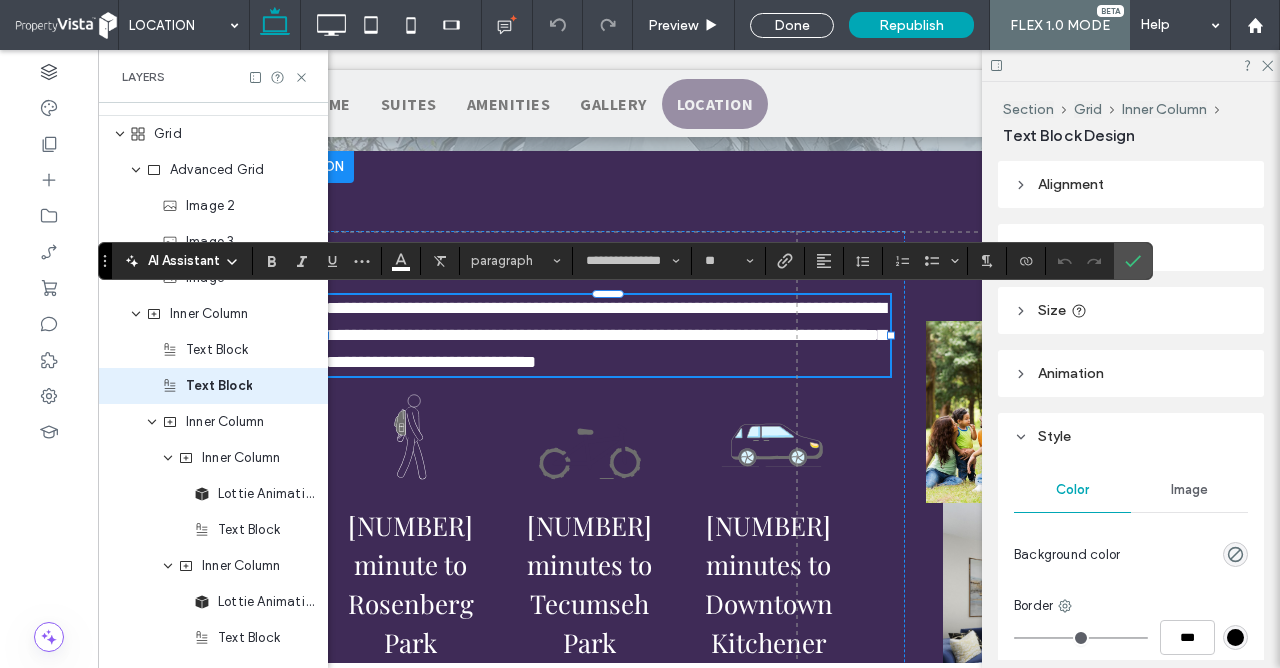click 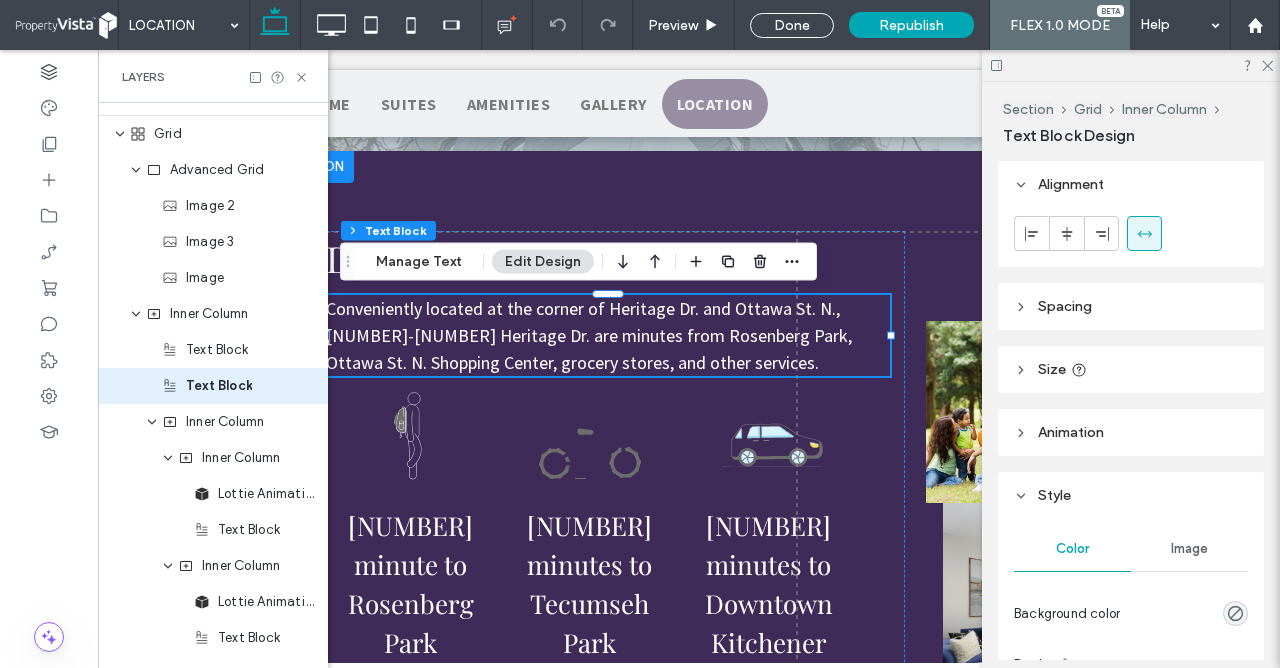click 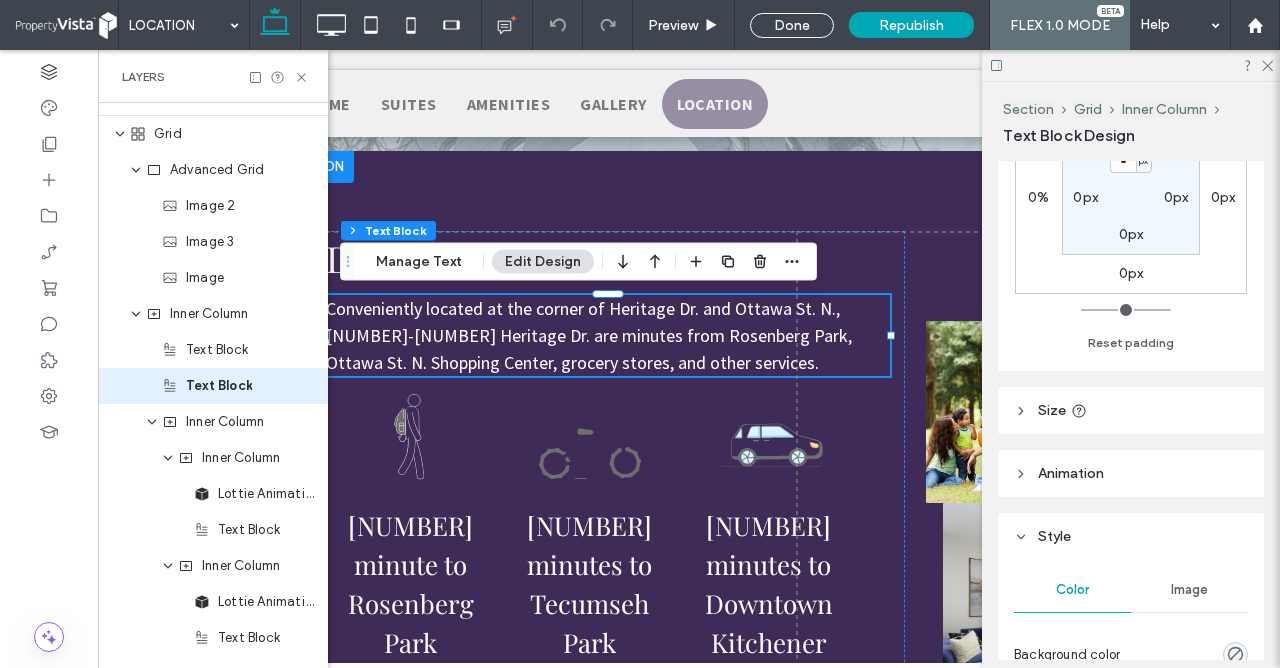 click 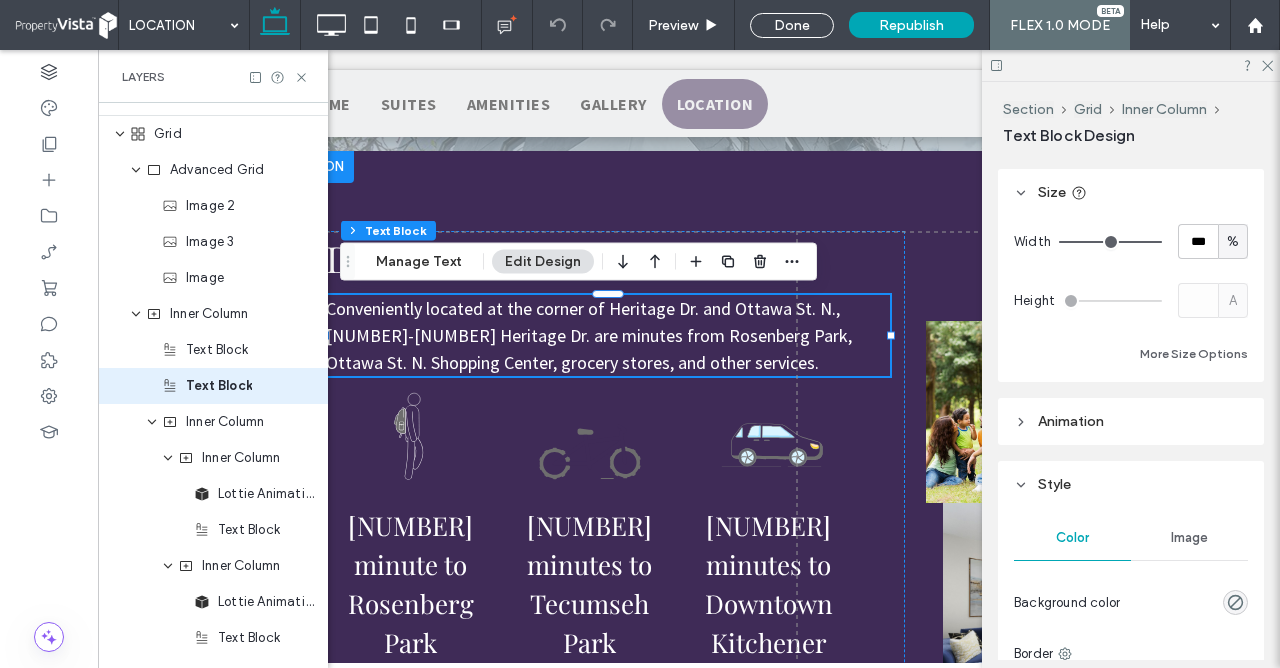 scroll, scrollTop: 518, scrollLeft: 0, axis: vertical 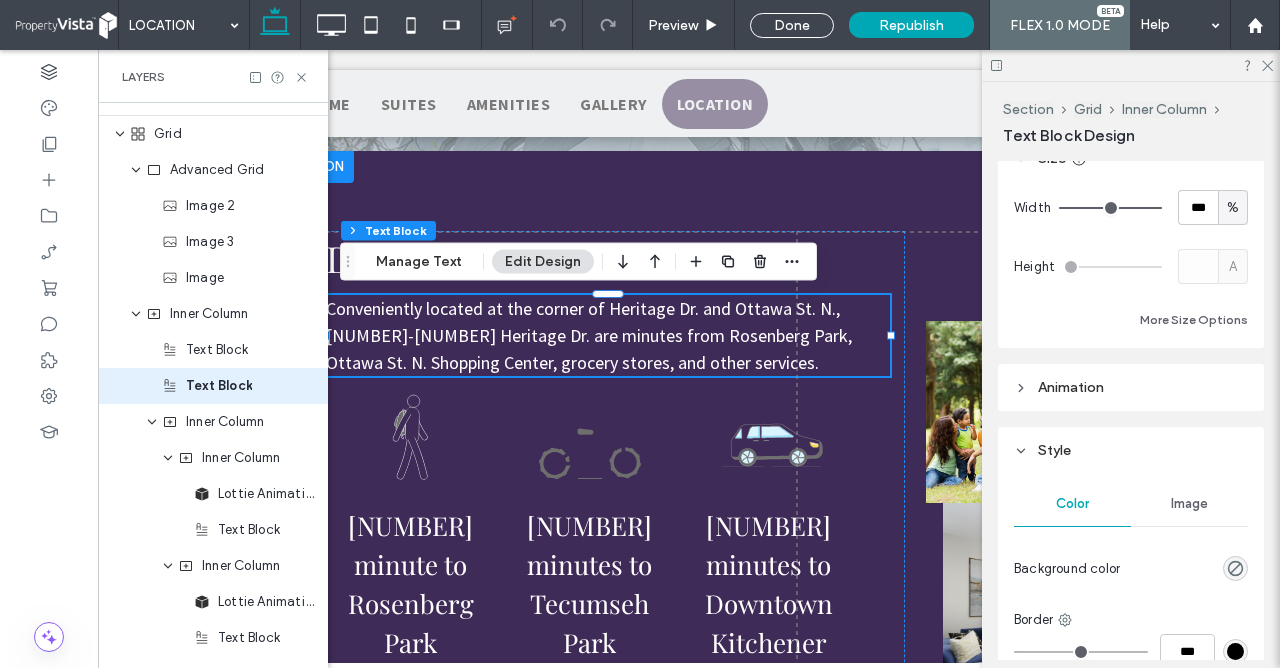 click 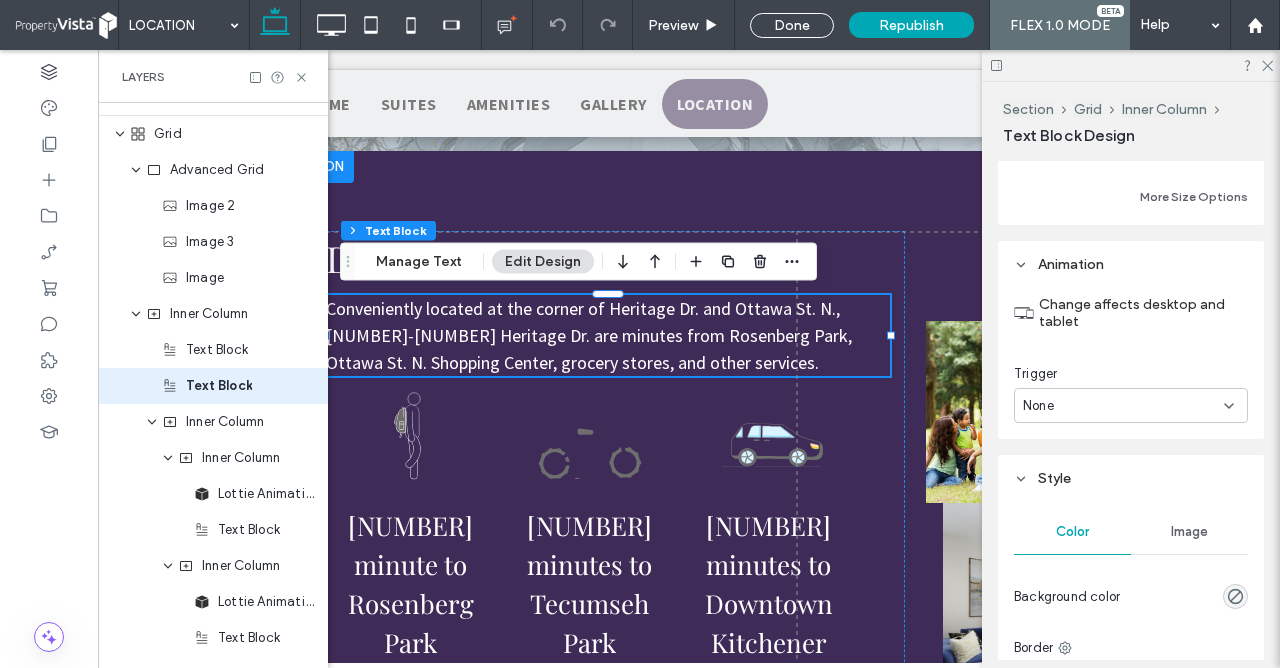scroll, scrollTop: 669, scrollLeft: 0, axis: vertical 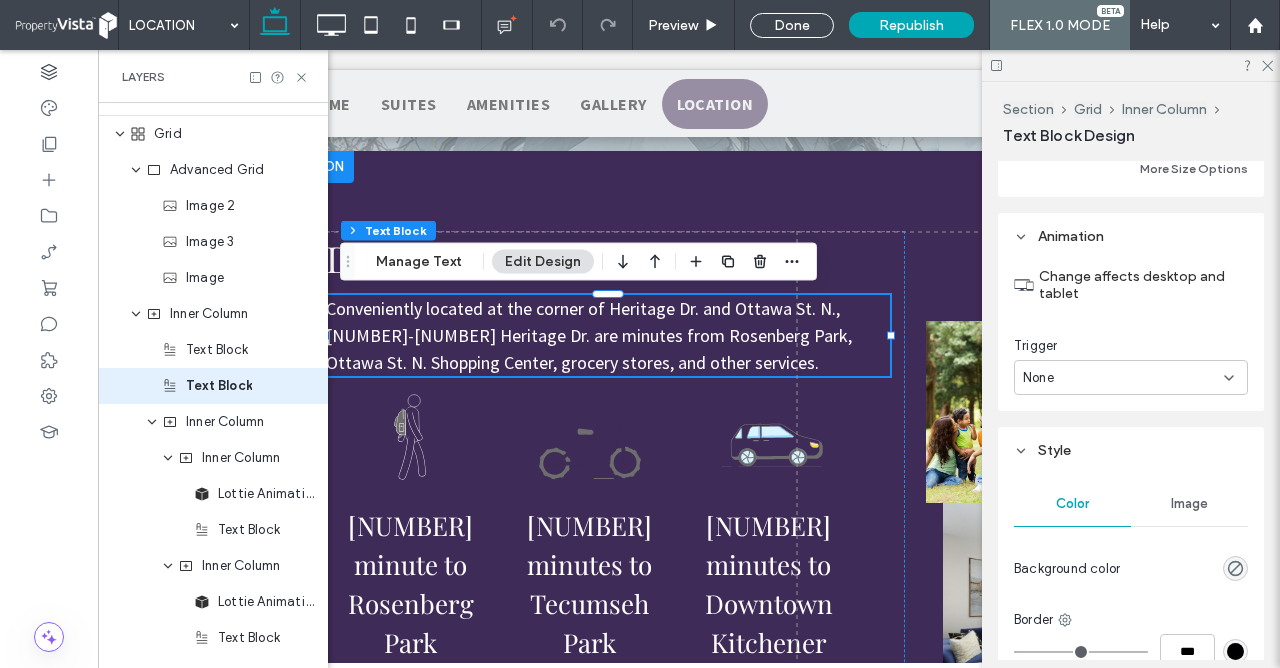 click on "Location
Click To Paste
Row + Add Section Double click to exit Flex Mode
Discover the Community
Conveniently located at the corner of Heritage Dr. and Ottawa St. N., [NUMBER]-[NUMBER] Heritage Dr. are minutes from Rosenberg Park, Ottawa St. N. Shopping Center, grocery stores, and other services.
[NUMBER] minute to Rosenberg Park
[NUMBER] minutes to Tecumseh Park
[NUMBER] minutes to Downtown Kitchener
BOOK A TOUR
Row Click to edit in Flex Mode + Add Section
Click To Paste
Kitchener
BOOK A TOUR
Click To Paste
Row Double click to exit Flex Mode
Food & Drink
Fitness & Recreation" at bounding box center (797, 1054) 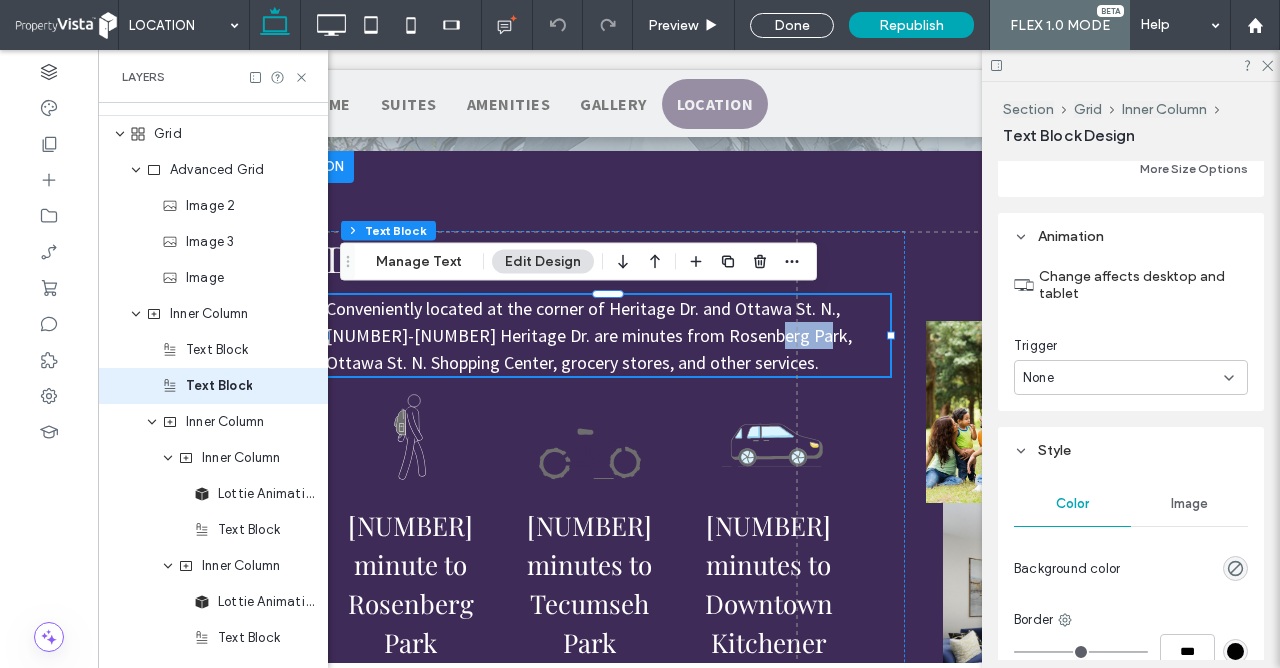 click on "Location
Click To Paste
Row + Add Section Double click to exit Flex Mode
Discover the Community
Conveniently located at the corner of Heritage Dr. and Ottawa St. N., [NUMBER]-[NUMBER] Heritage Dr. are minutes from Rosenberg Park, Ottawa St. N. Shopping Center, grocery stores, and other services.
[NUMBER] minute to Rosenberg Park
[NUMBER] minutes to Tecumseh Park
[NUMBER] minutes to Downtown Kitchener
BOOK A TOUR
Row Click to edit in Flex Mode + Add Section
Click To Paste
Kitchener
BOOK A TOUR
Click To Paste
Row Double click to exit Flex Mode
Food & Drink
Fitness & Recreation" at bounding box center (797, 1054) 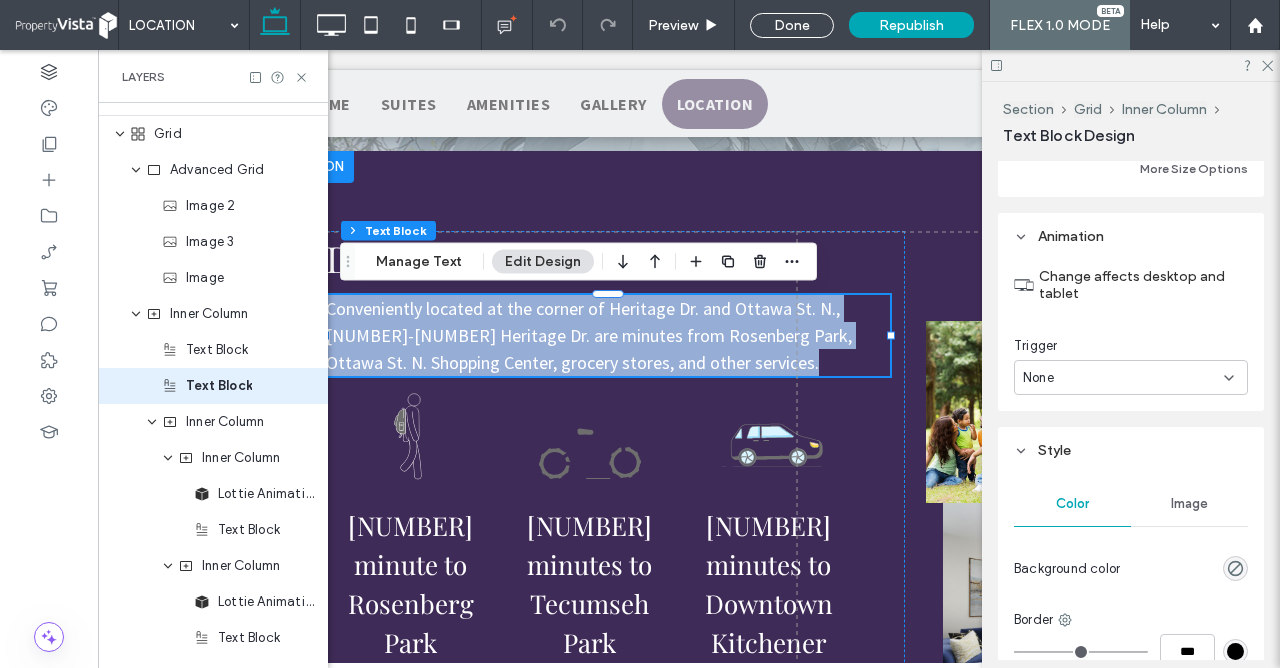 click on "Location
Click To Paste
Row + Add Section Double click to exit Flex Mode
Discover the Community
Conveniently located at the corner of Heritage Dr. and Ottawa St. N., [NUMBER]-[NUMBER] Heritage Dr. are minutes from Rosenberg Park, Ottawa St. N. Shopping Center, grocery stores, and other services.
[NUMBER] minute to Rosenberg Park
[NUMBER] minutes to Tecumseh Park
[NUMBER] minutes to Downtown Kitchener
BOOK A TOUR
Row Click to edit in Flex Mode + Add Section
Click To Paste
Kitchener
BOOK A TOUR
Click To Paste
Row Double click to exit Flex Mode
Food & Drink
Fitness & Recreation" at bounding box center (797, 1054) 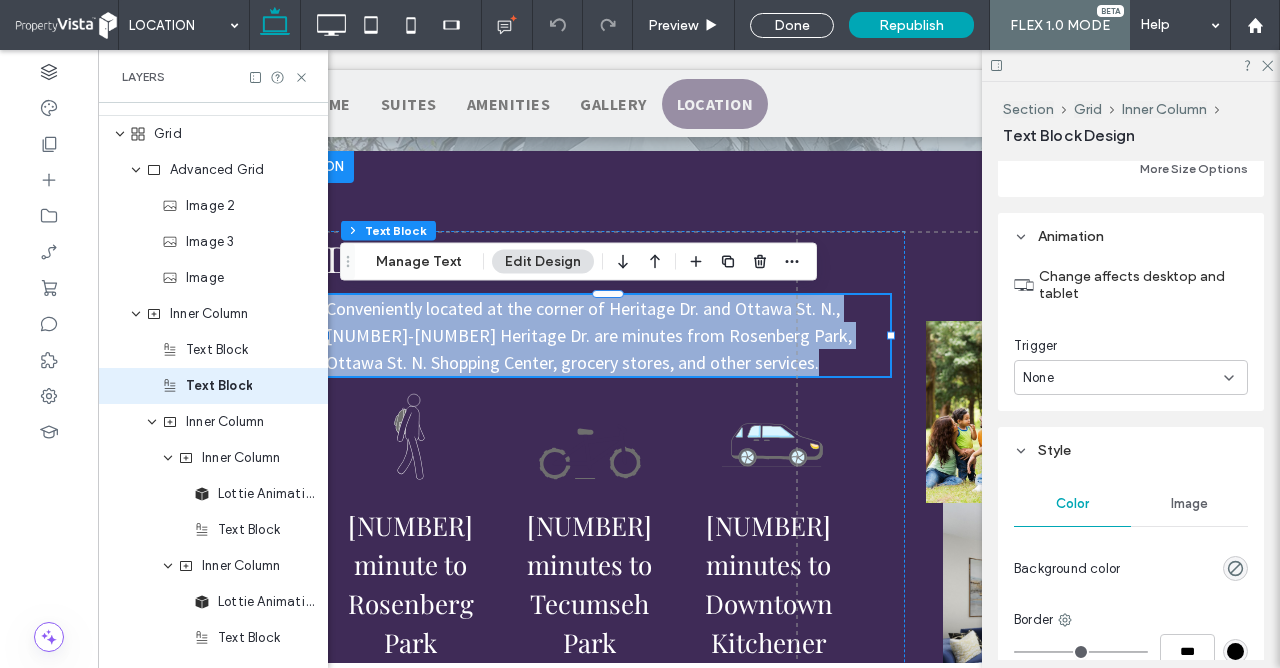 click on "Location
Click To Paste
Row + Add Section Double click to exit Flex Mode
Discover the Community
Conveniently located at the corner of Heritage Dr. and Ottawa St. N., [NUMBER]-[NUMBER] Heritage Dr. are minutes from Rosenberg Park, Ottawa St. N. Shopping Center, grocery stores, and other services.
[NUMBER] minute to Rosenberg Park
[NUMBER] minutes to Tecumseh Park
[NUMBER] minutes to Downtown Kitchener
BOOK A TOUR
Row Click to edit in Flex Mode + Add Section
Click To Paste
Kitchener
BOOK A TOUR
Click To Paste
Row Double click to exit Flex Mode
Food & Drink
Fitness & Recreation" at bounding box center (797, 1054) 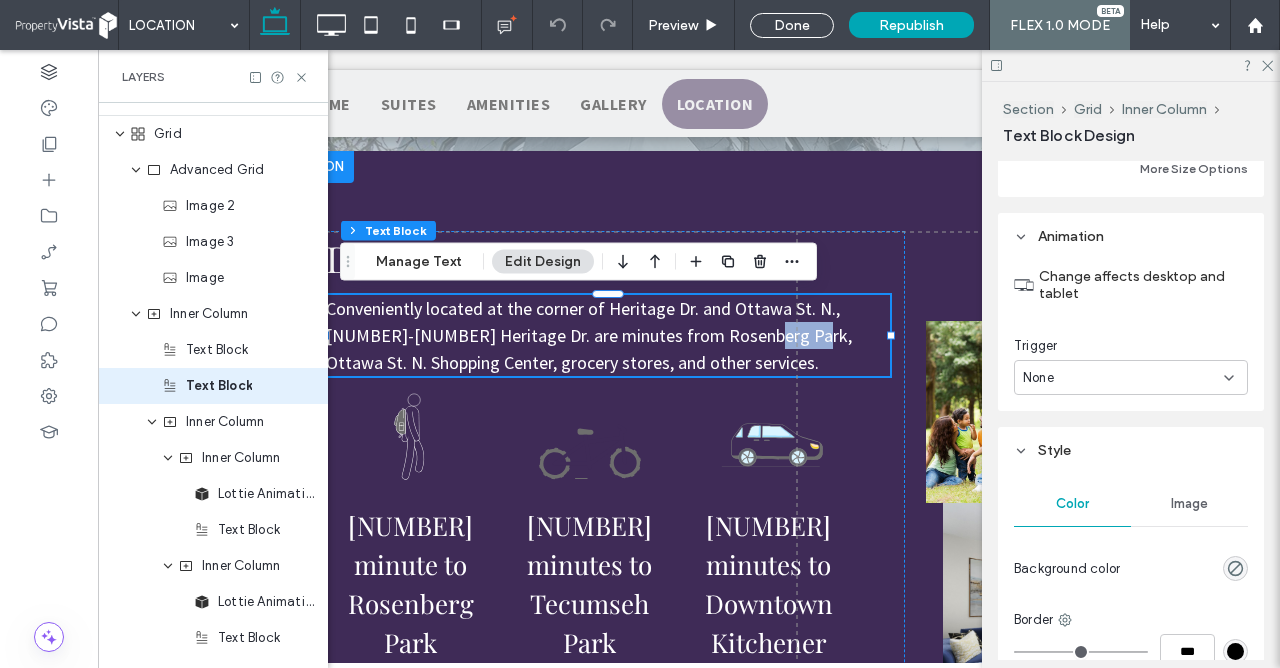 click on "Location
Click To Paste
Row + Add Section Double click to exit Flex Mode
Discover the Community
Conveniently located at the corner of Heritage Dr. and Ottawa St. N., [NUMBER]-[NUMBER] Heritage Dr. are minutes from Rosenberg Park, Ottawa St. N. Shopping Center, grocery stores, and other services.
[NUMBER] minute to Rosenberg Park
[NUMBER] minutes to Tecumseh Park
[NUMBER] minutes to Downtown Kitchener
BOOK A TOUR
Row Click to edit in Flex Mode + Add Section
Click To Paste
Kitchener
BOOK A TOUR
Click To Paste
Row Double click to exit Flex Mode
Food & Drink
Fitness & Recreation" at bounding box center (797, 1054) 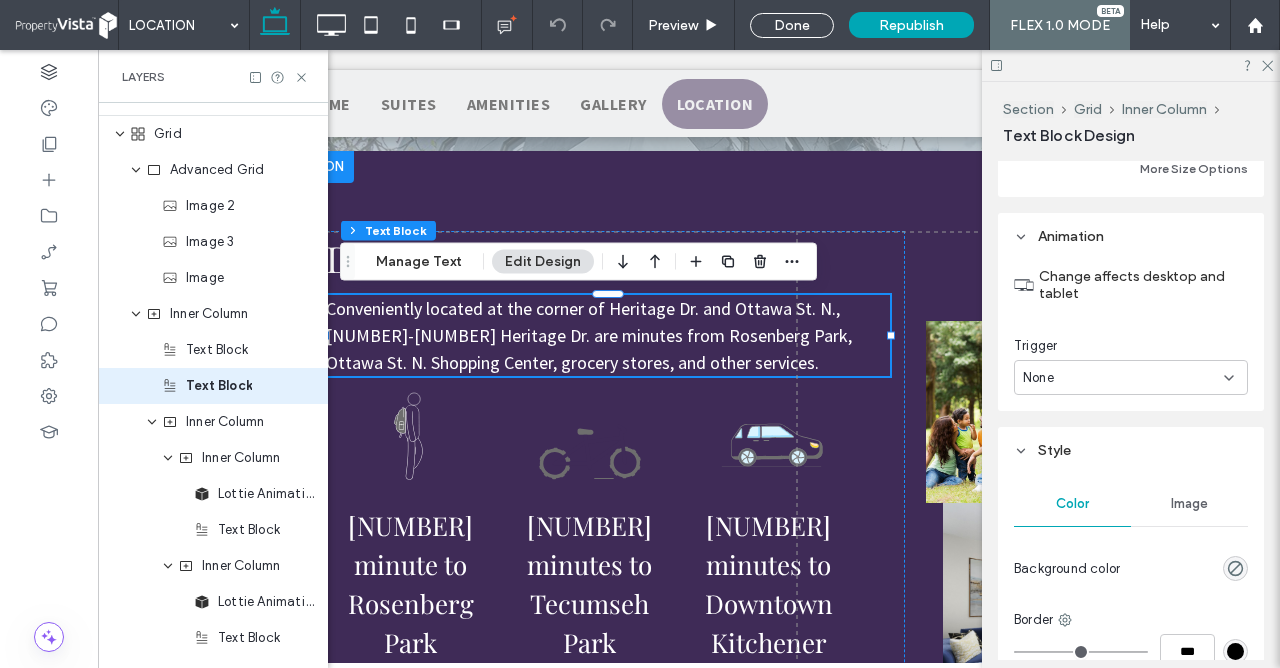 click on "Location
Click To Paste
Row + Add Section Double click to exit Flex Mode
Discover the Community
Conveniently located at the corner of Heritage Dr. and Ottawa St. N., [NUMBER]-[NUMBER] Heritage Dr. are minutes from Rosenberg Park, Ottawa St. N. Shopping Center, grocery stores, and other services.
[NUMBER] minute to Rosenberg Park
[NUMBER] minutes to Tecumseh Park
[NUMBER] minutes to Downtown Kitchener
BOOK A TOUR
Row Click to edit in Flex Mode + Add Section
Click To Paste
Kitchener
BOOK A TOUR
Click To Paste
Row Double click to exit Flex Mode
Food & Drink
Fitness & Recreation" at bounding box center (797, 1054) 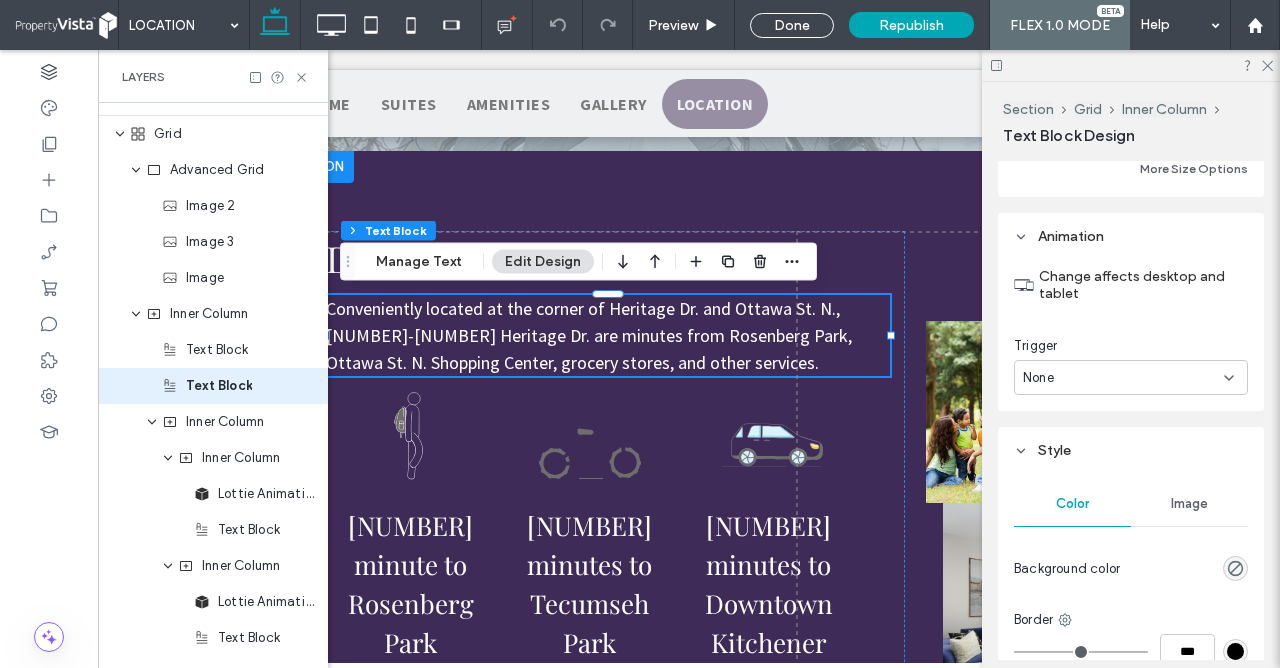 click on "Location
Click To Paste
Row + Add Section Double click to exit Flex Mode
Discover the Community
Conveniently located at the corner of Heritage Dr. and Ottawa St. N., [NUMBER]-[NUMBER] Heritage Dr. are minutes from Rosenberg Park, Ottawa St. N. Shopping Center, grocery stores, and other services.
[NUMBER] minute to Rosenberg Park
[NUMBER] minutes to Tecumseh Park
[NUMBER] minutes to Downtown Kitchener
BOOK A TOUR
Row Click to edit in Flex Mode + Add Section
Click To Paste
Kitchener
BOOK A TOUR
Click To Paste
Row Double click to exit Flex Mode
Food & Drink
Fitness & Recreation" at bounding box center (797, 1054) 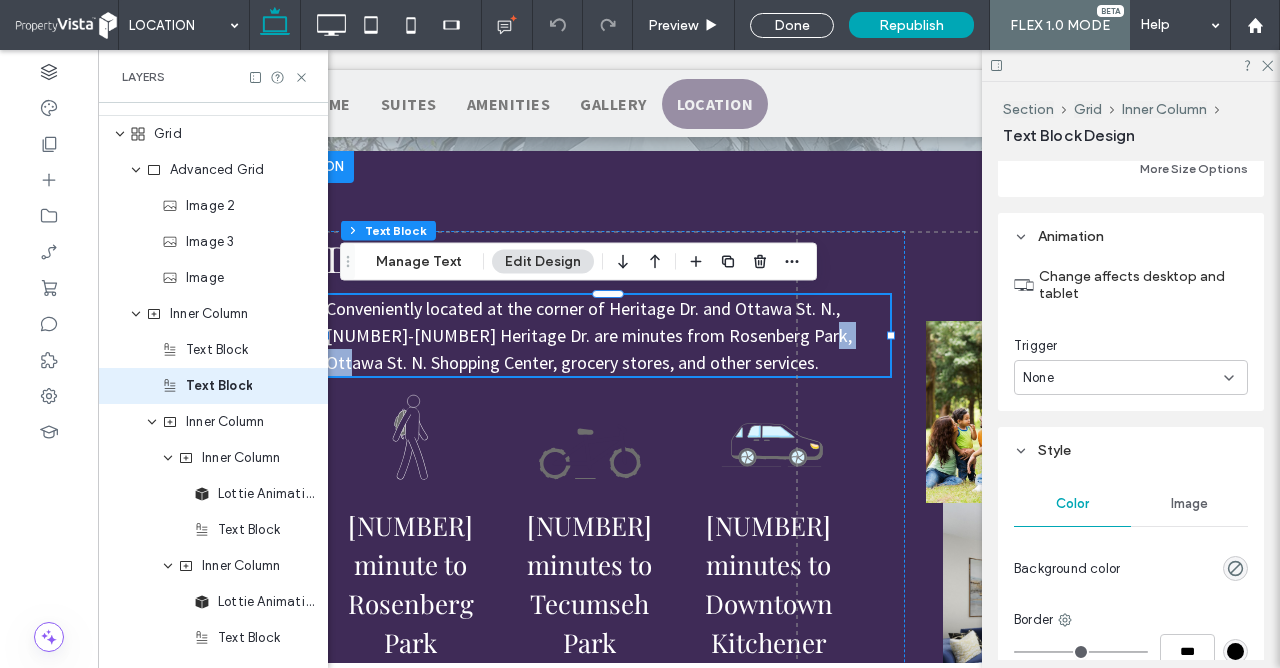 click on "Location
Click To Paste
Row + Add Section Double click to exit Flex Mode
Discover the Community
Conveniently located at the corner of Heritage Dr. and Ottawa St. N., [NUMBER]-[NUMBER] Heritage Dr. are minutes from Rosenberg Park, Ottawa St. N. Shopping Center, grocery stores, and other services.
[NUMBER] minute to Rosenberg Park
[NUMBER] minutes to Tecumseh Park
[NUMBER] minutes to Downtown Kitchener
BOOK A TOUR
Row Click to edit in Flex Mode + Add Section
Click To Paste
Kitchener
BOOK A TOUR
Click To Paste
Row Double click to exit Flex Mode
Food & Drink
Fitness & Recreation" at bounding box center [797, 1054] 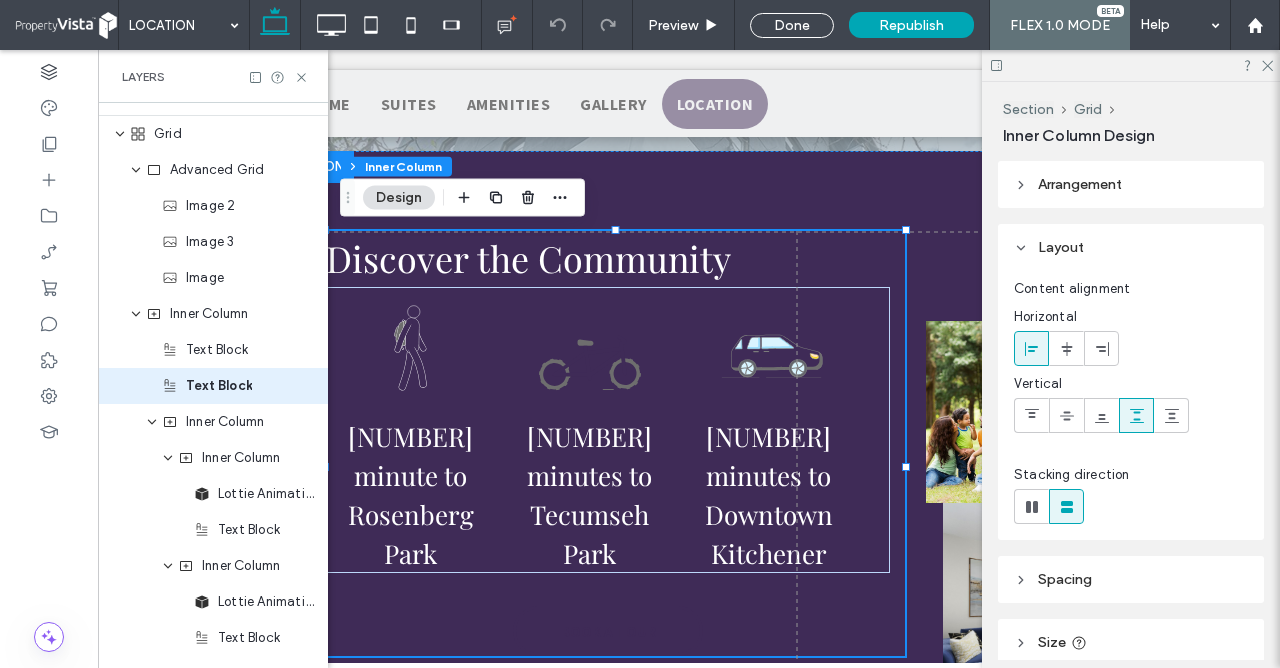 type on "**" 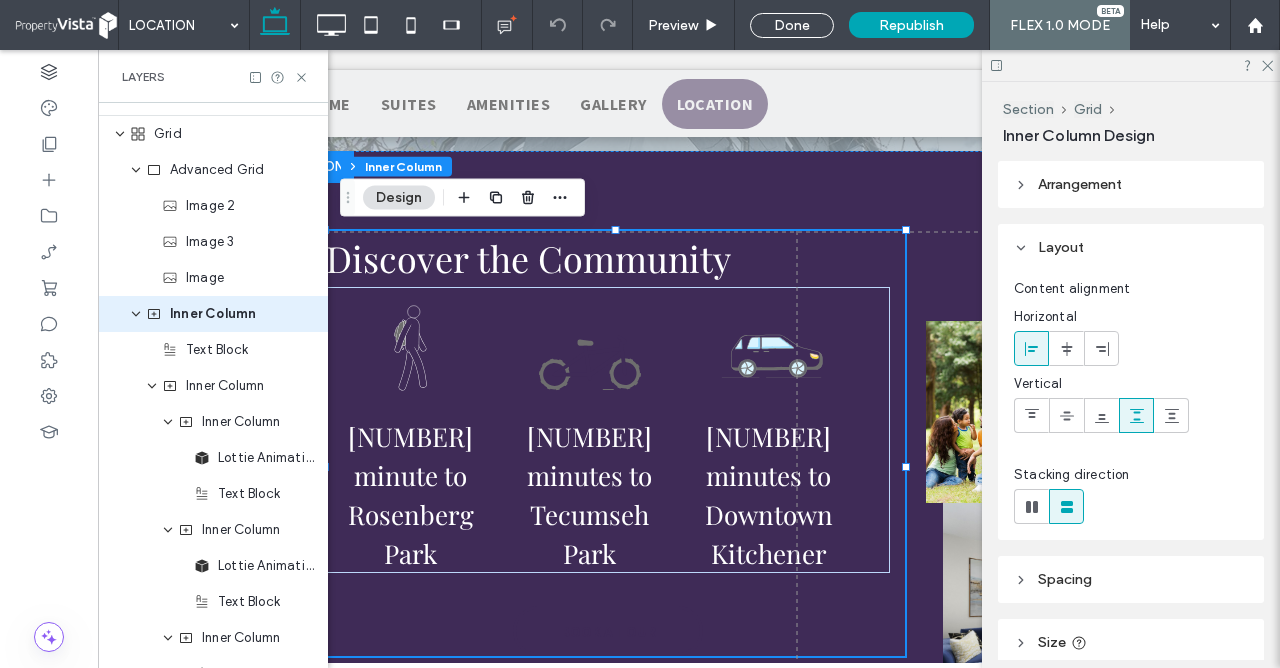 scroll, scrollTop: 0, scrollLeft: 0, axis: both 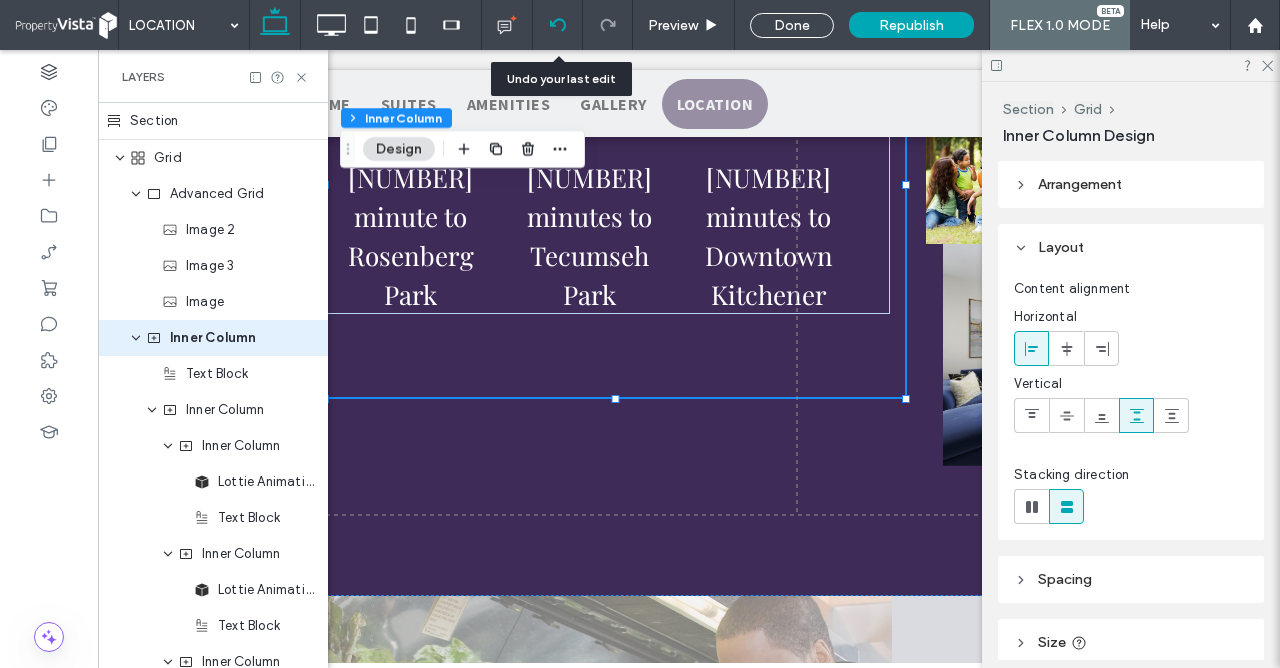 click at bounding box center [557, 25] 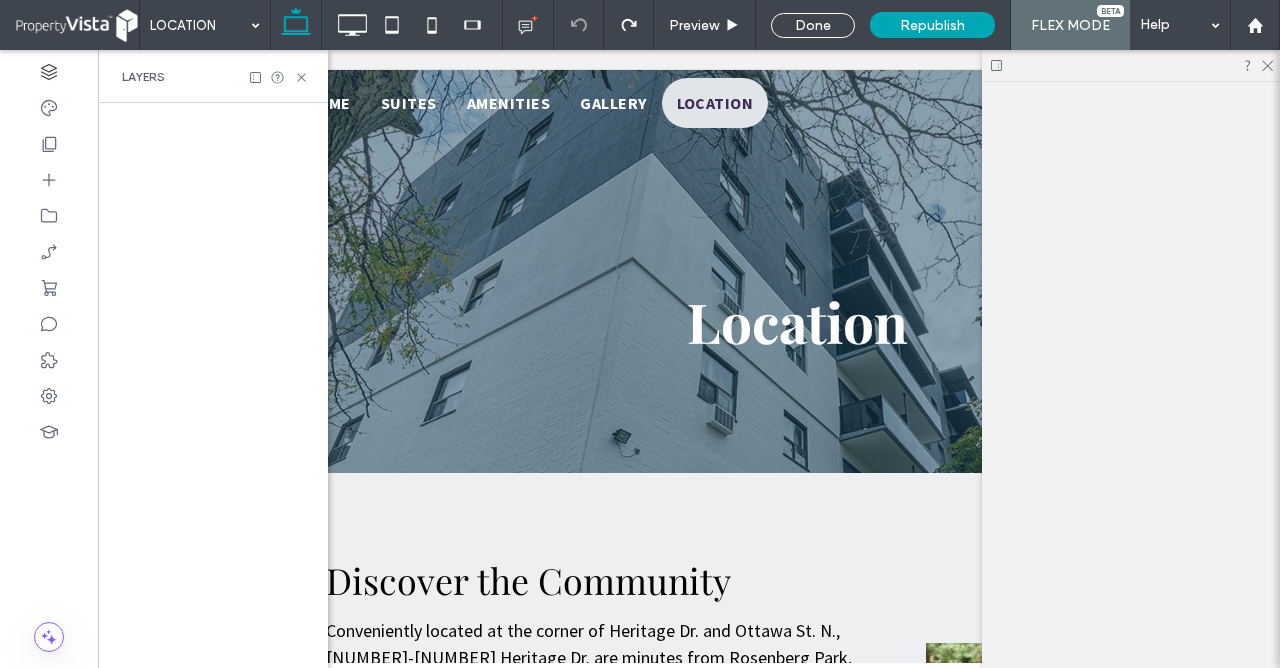 scroll, scrollTop: 0, scrollLeft: 0, axis: both 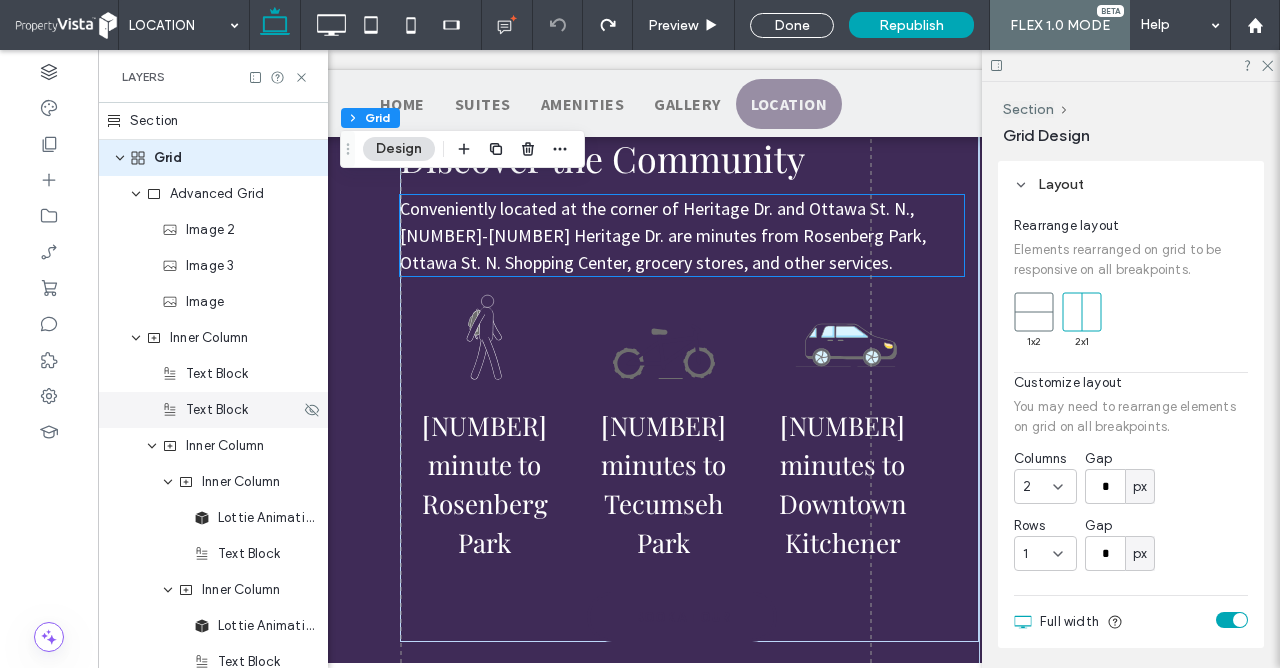 click on "Text Block" at bounding box center (217, 410) 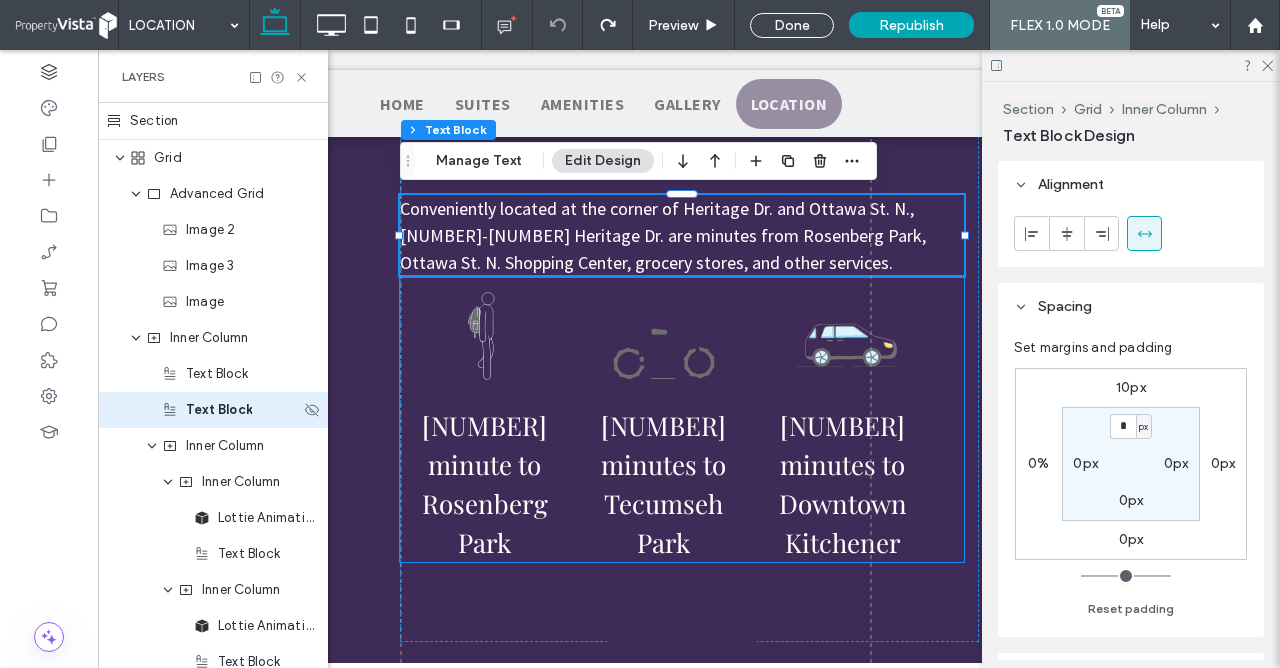 scroll, scrollTop: 24, scrollLeft: 0, axis: vertical 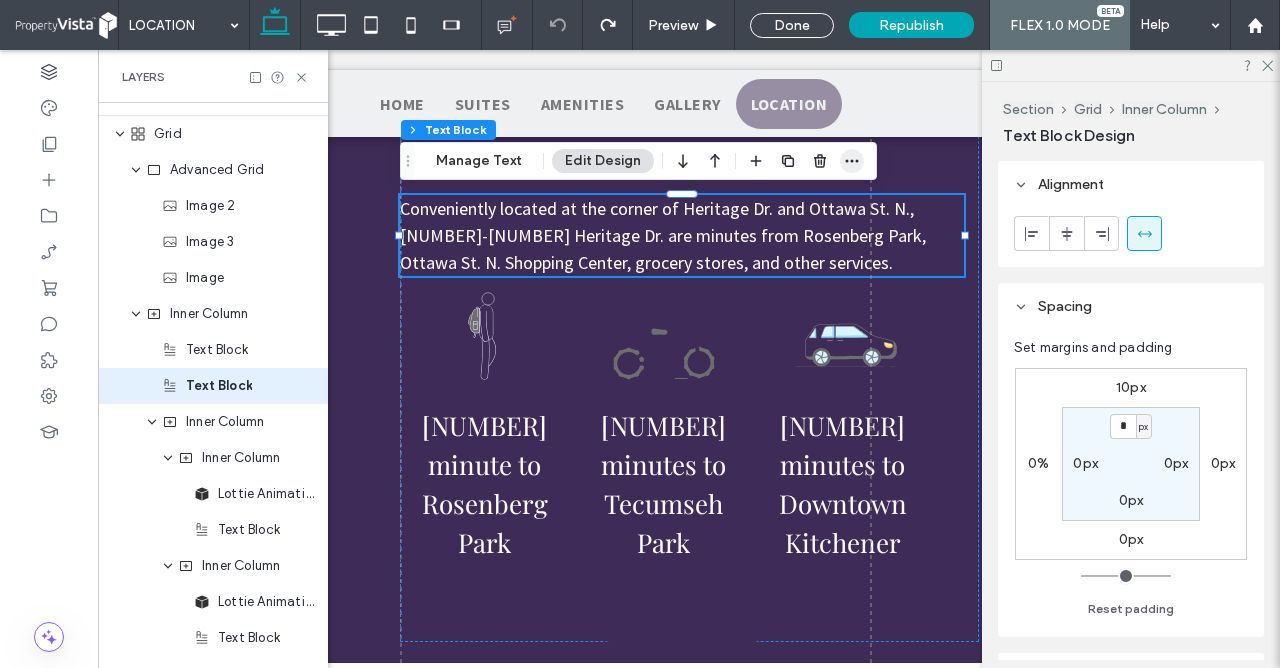 click 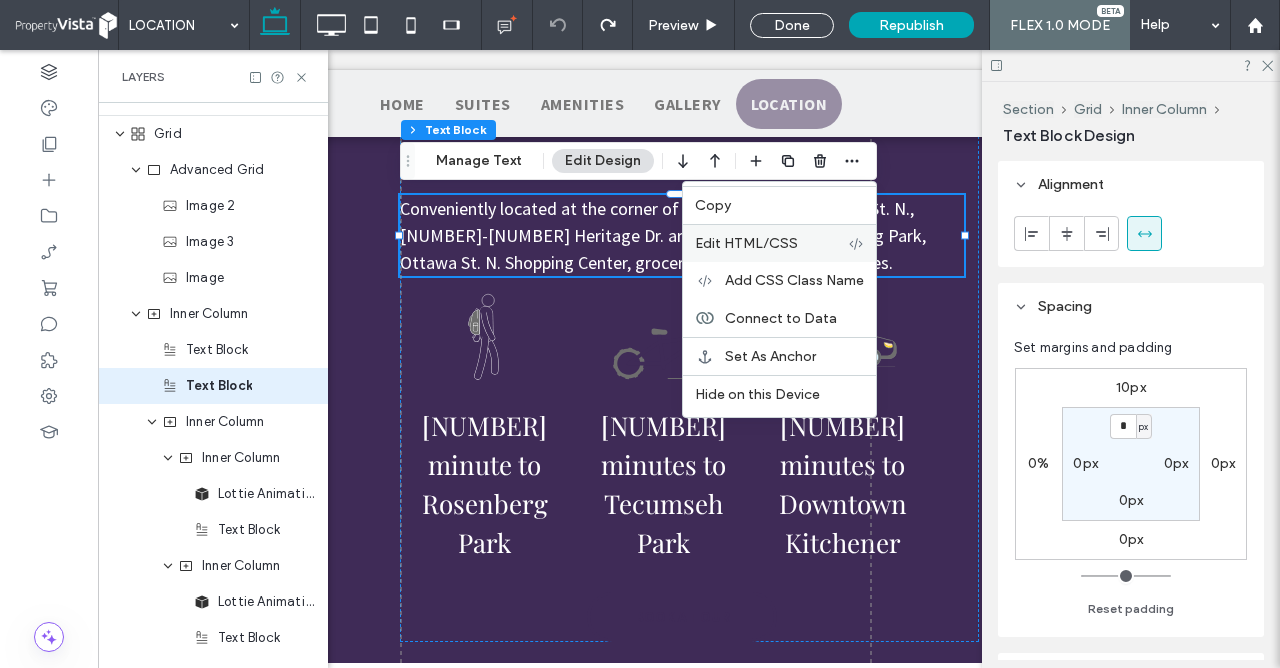 click on "Edit HTML/CSS" at bounding box center [746, 243] 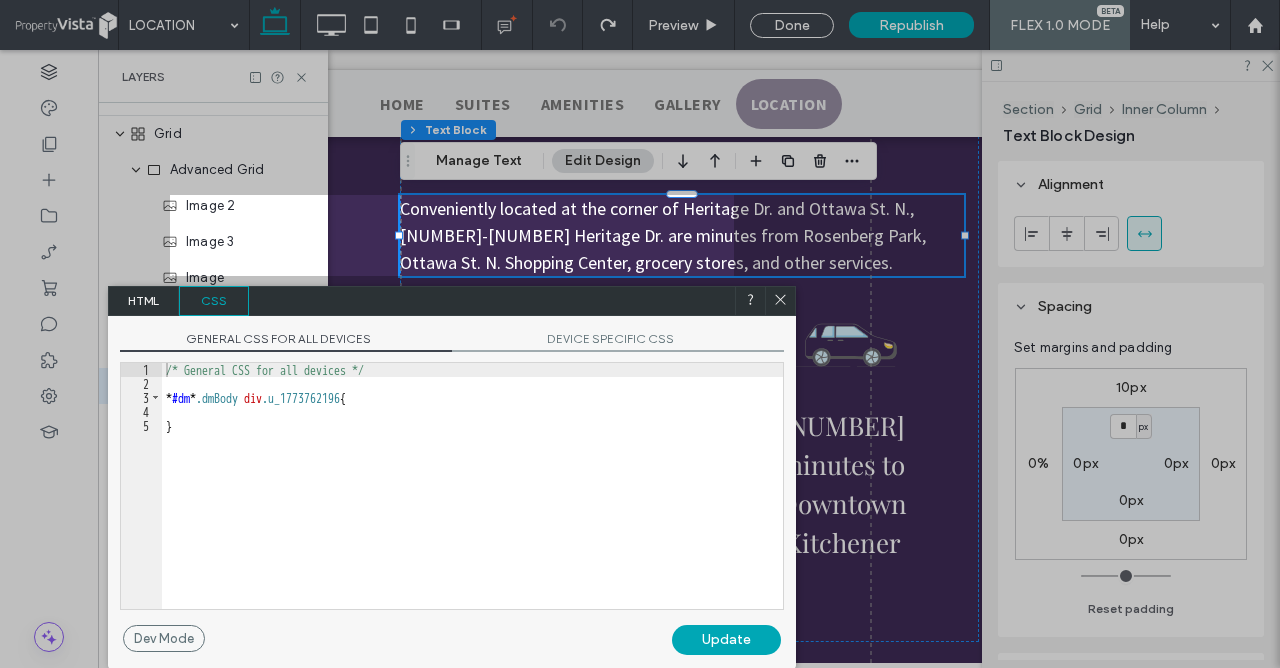 click on "HTML" at bounding box center [144, 301] 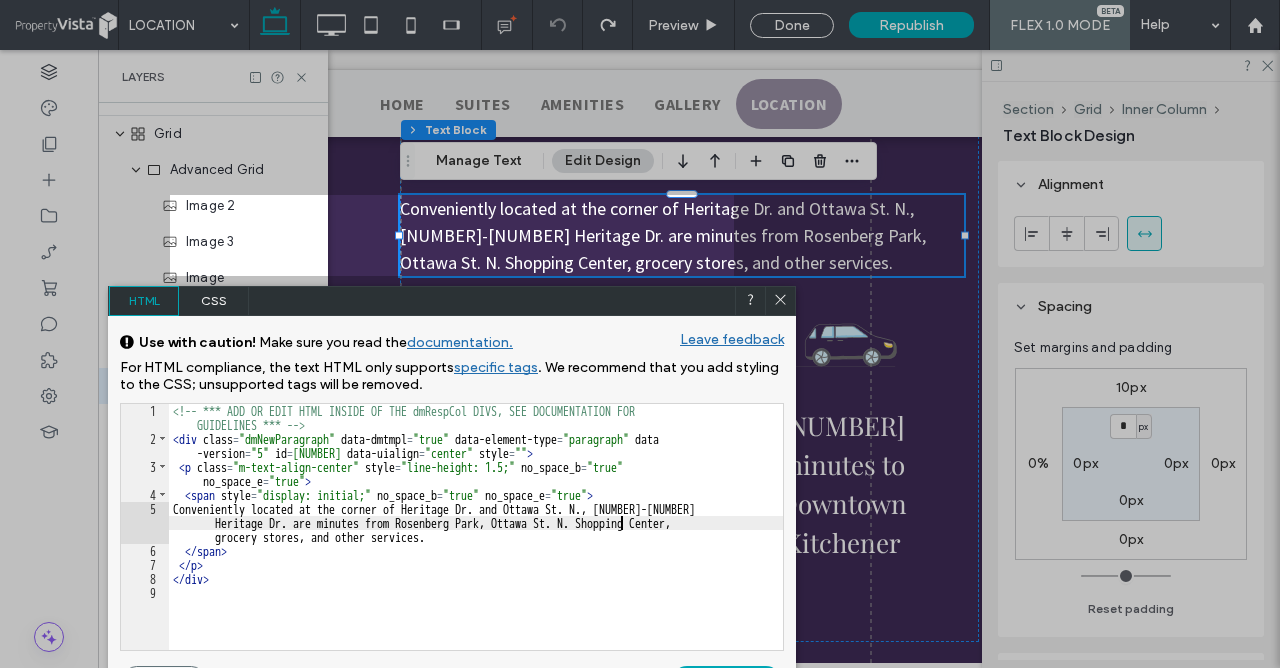 scroll, scrollTop: 2, scrollLeft: 0, axis: vertical 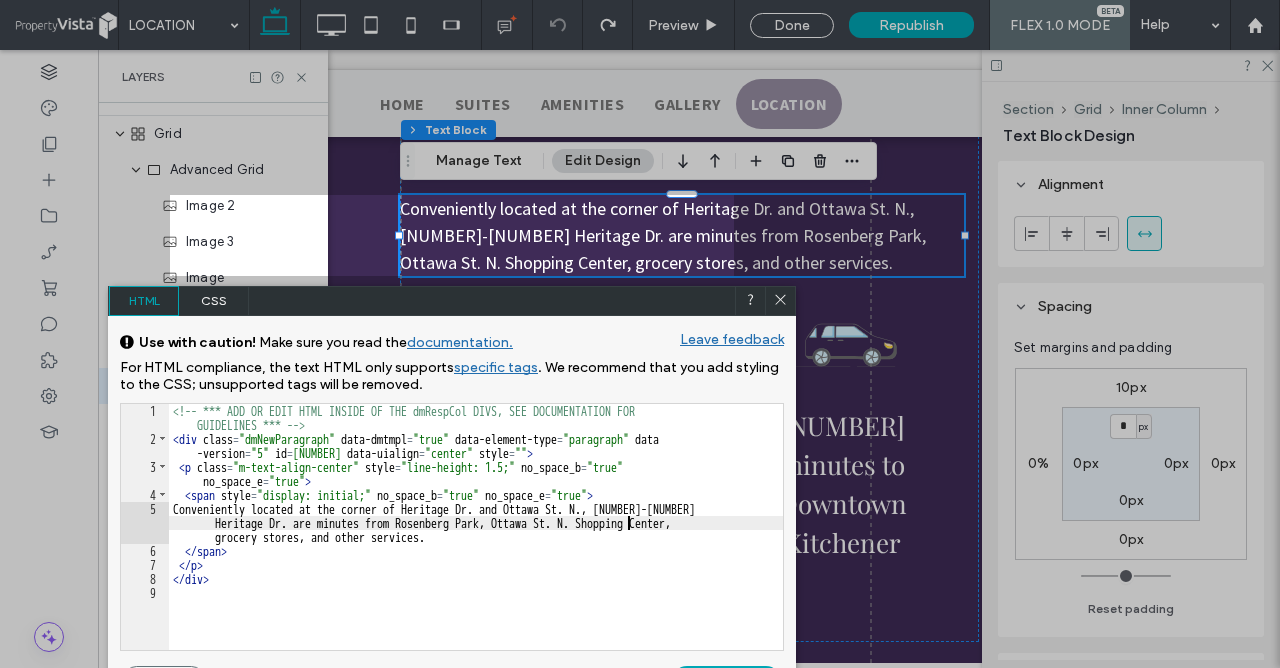 type on "**" 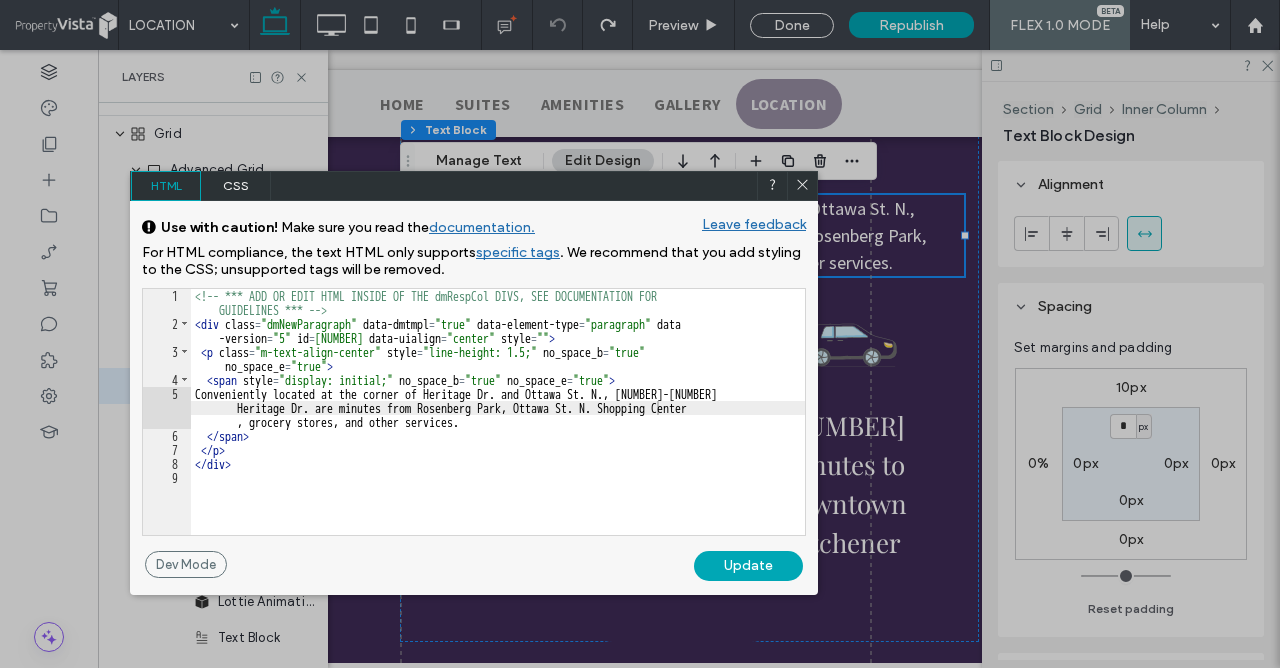 drag, startPoint x: 557, startPoint y: 305, endPoint x: 579, endPoint y: 190, distance: 117.08544 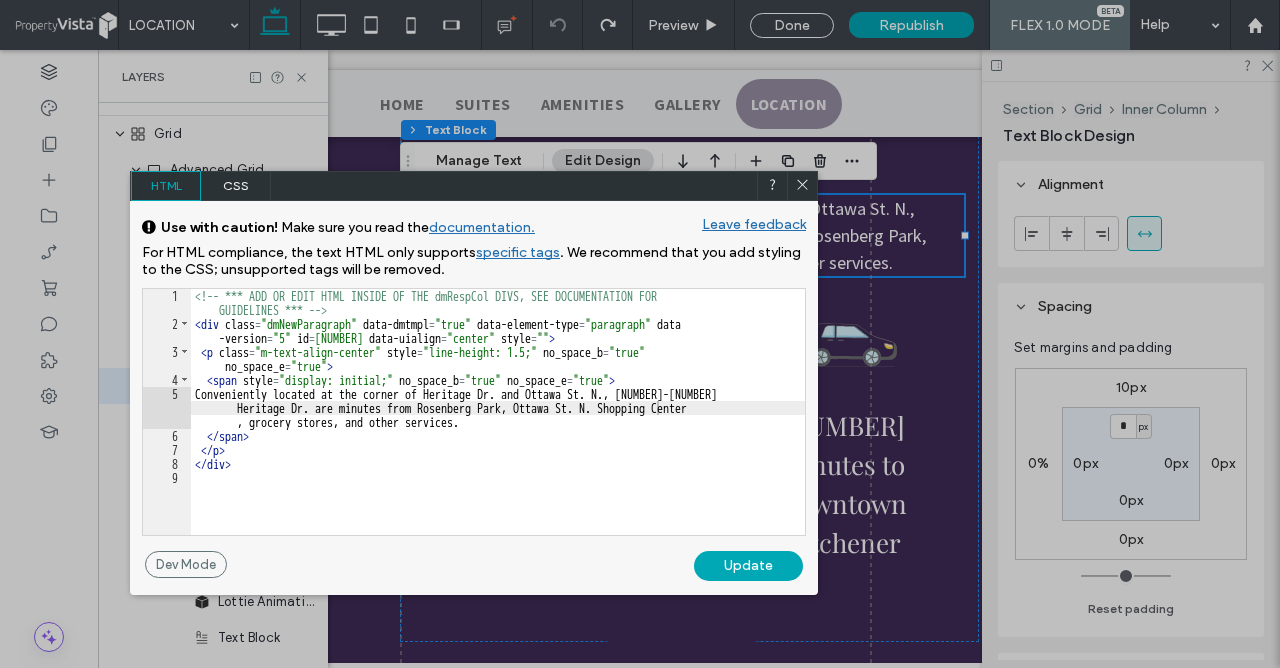 click on "Update" at bounding box center [748, 566] 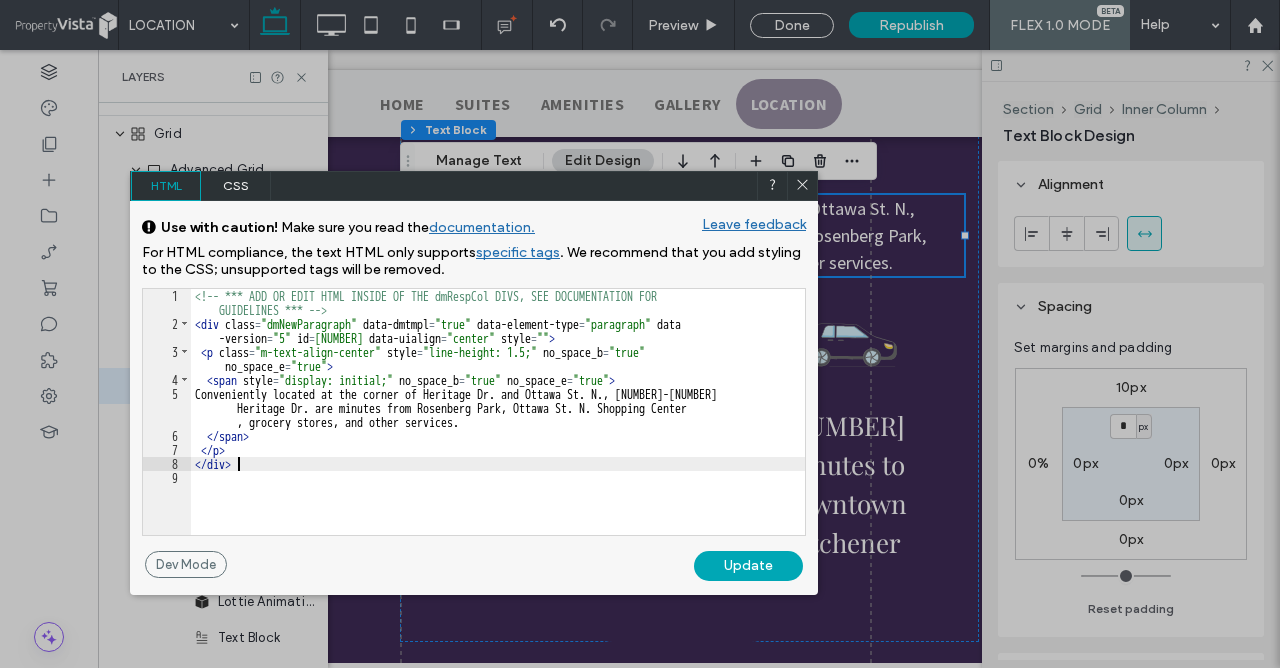 click on "< p   class = "m-text-align-center"   style = "line-height: 1.5;"   no_space_b = "true"         no_space_e = "true" >    < span   style = "display: initial;"   no_space_b = "true"   no_space_e = "true" >    Conveniently located at the corner of Heritage Dr. and Ottawa St. N., [NUMBER]-[NUMBER]          Heritage Dr. are minutes from Rosenberg Park, Ottawa St. N. Shopping Center         , grocery stores, and other services.    </ span >   </ p >" at bounding box center (498, 433) 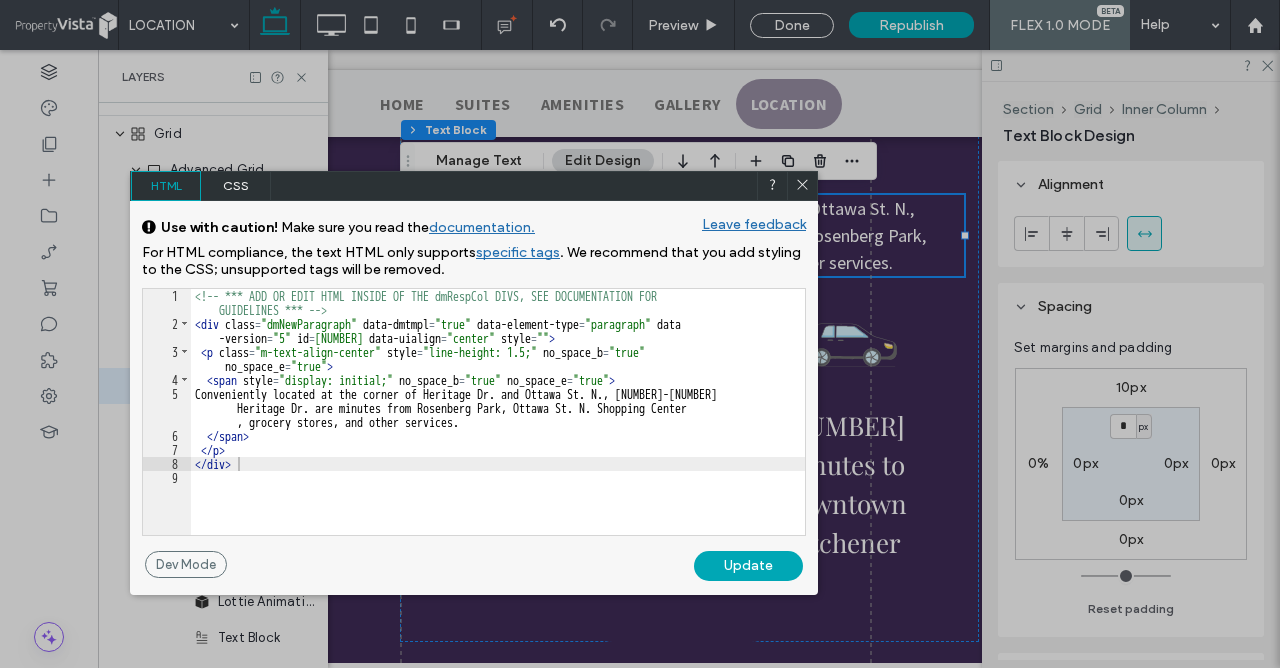 click on "Update" at bounding box center [748, 566] 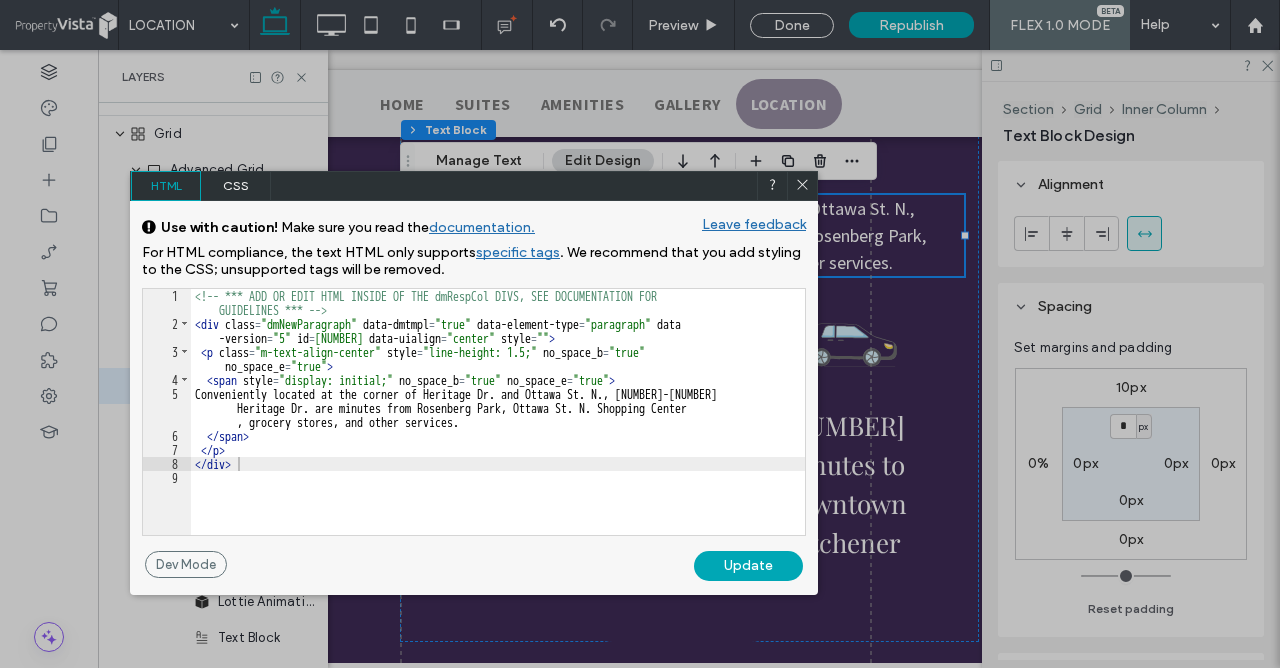 click on "Update" at bounding box center (748, 566) 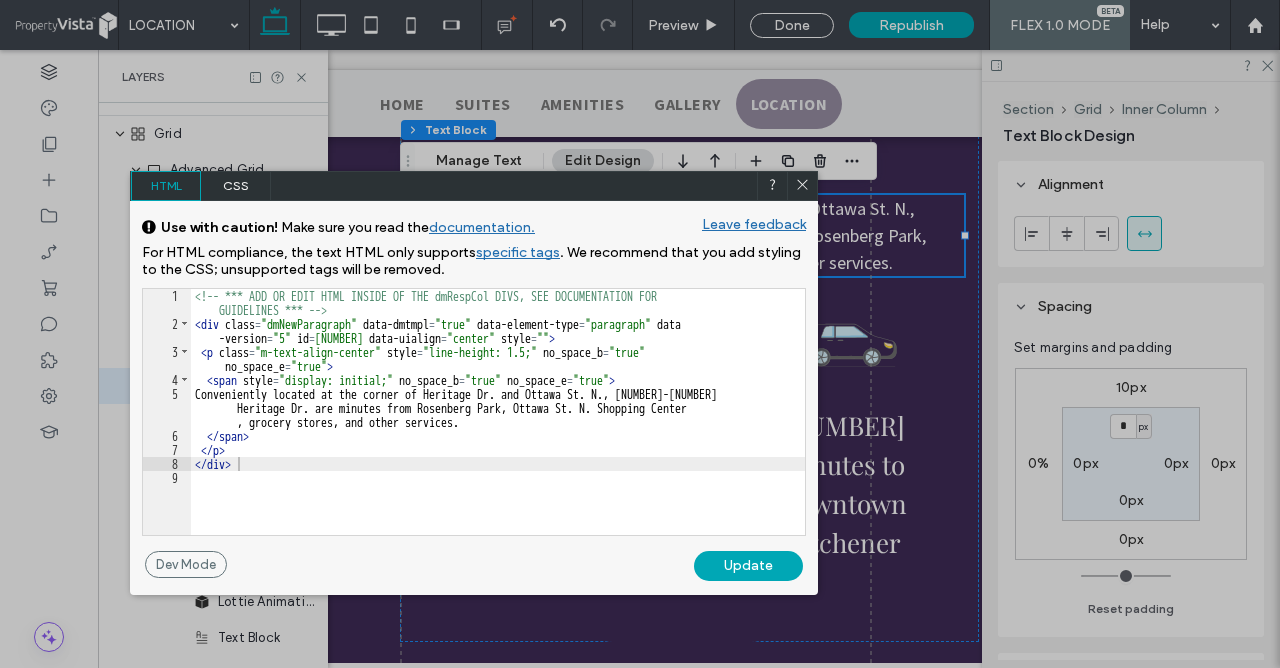 click on "Update" at bounding box center (748, 566) 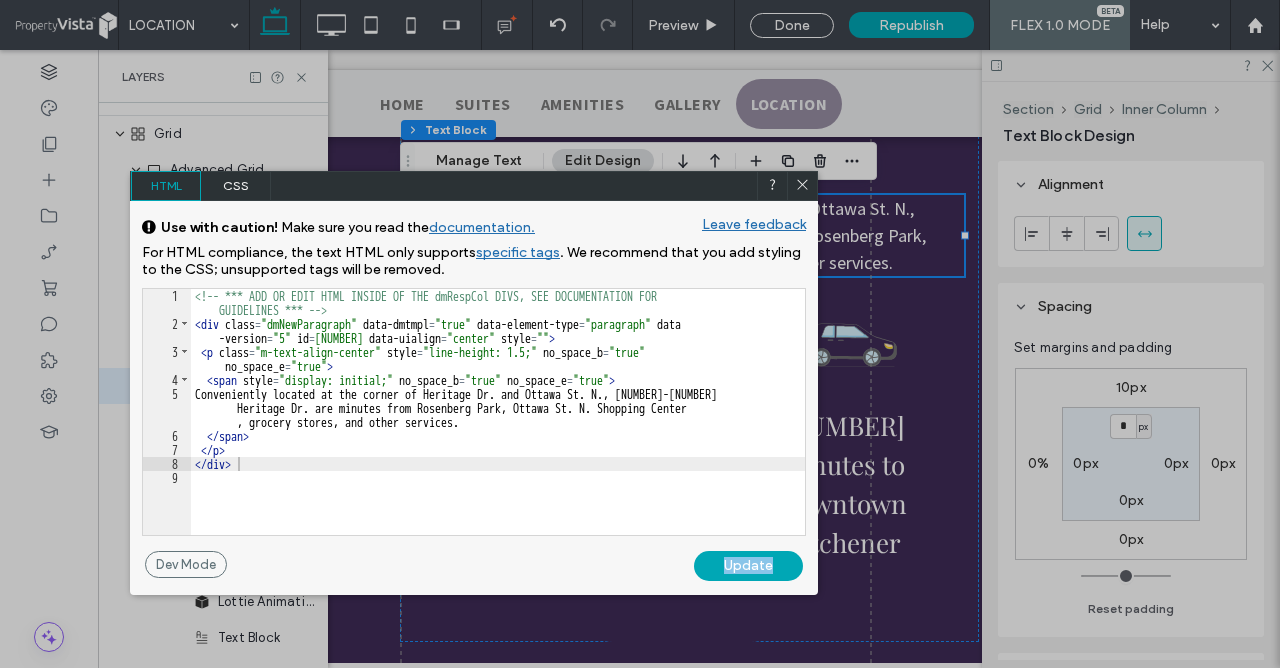 click on "Update" at bounding box center (748, 566) 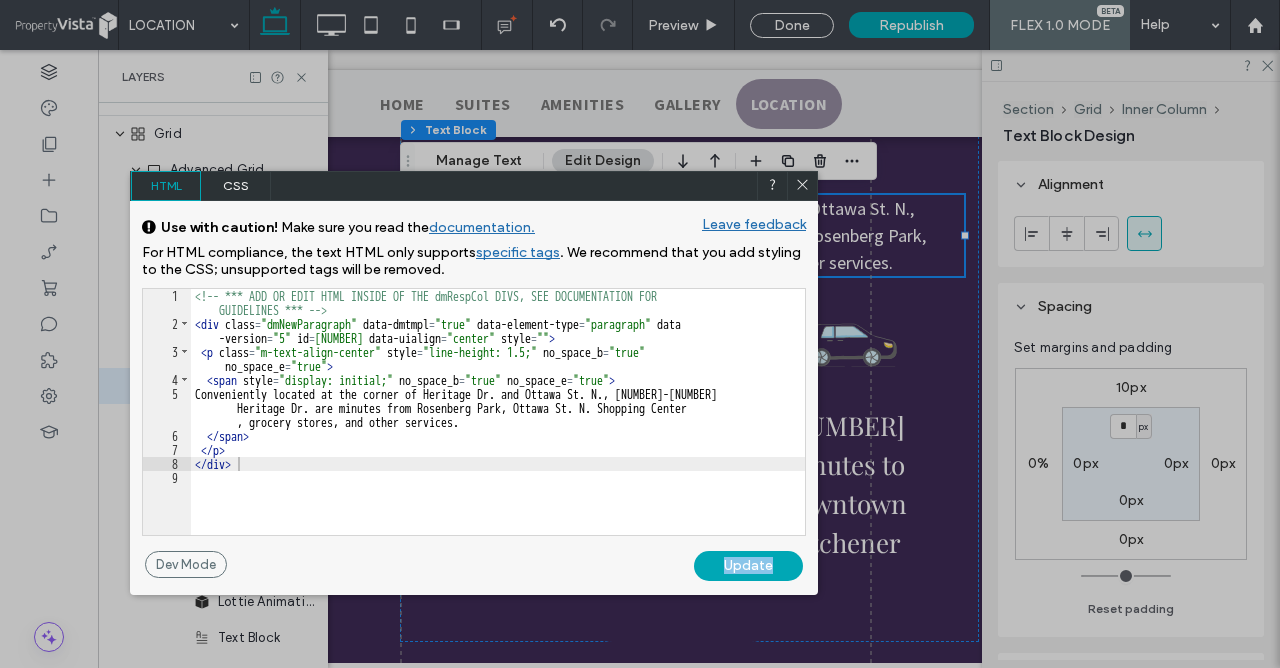 click on "Update" at bounding box center [748, 566] 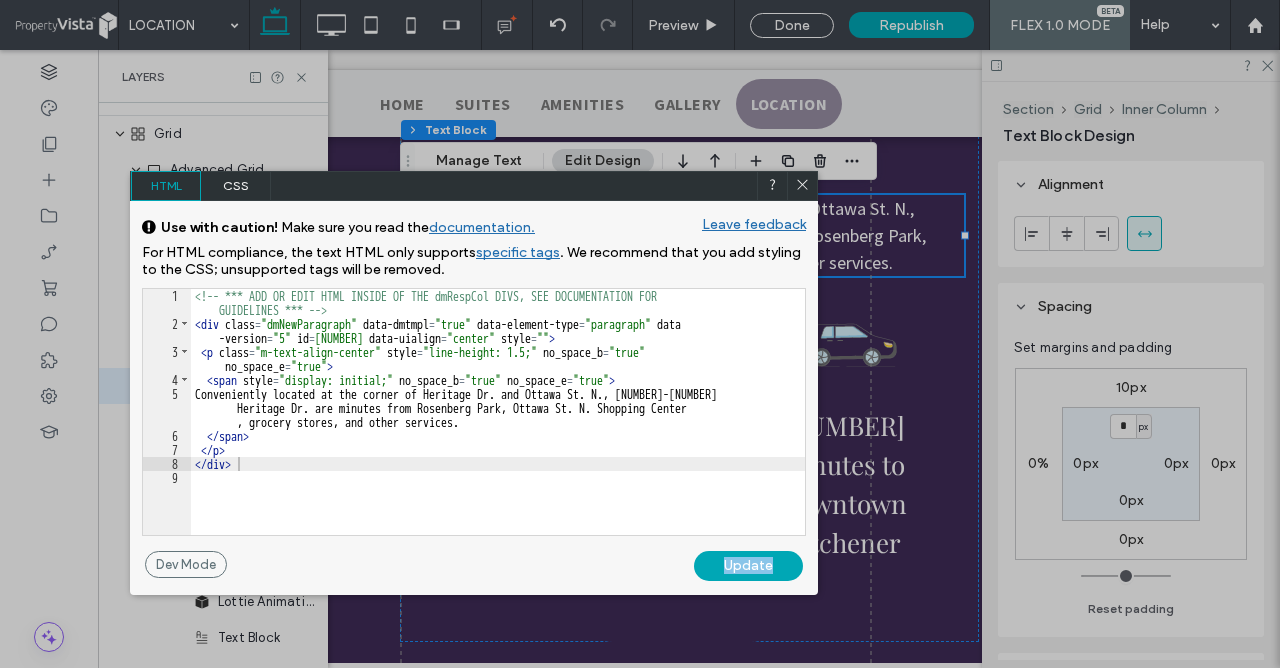 click on "Update" at bounding box center (748, 566) 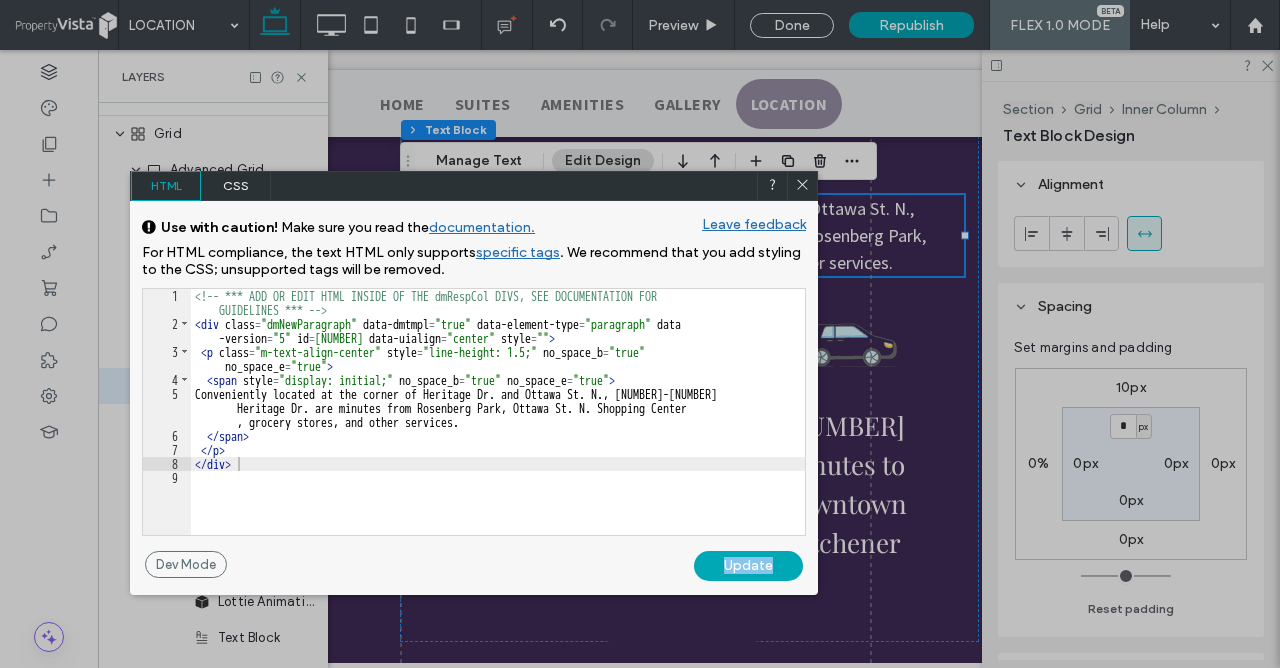 click on "Update" at bounding box center (748, 566) 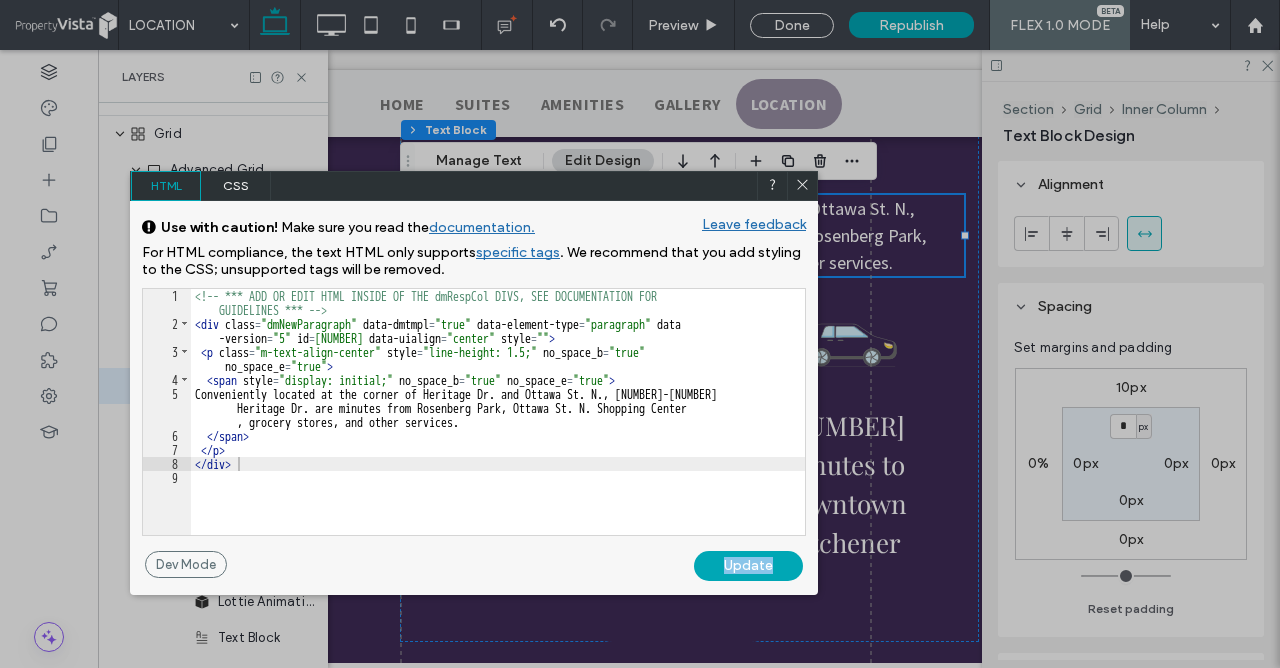 click 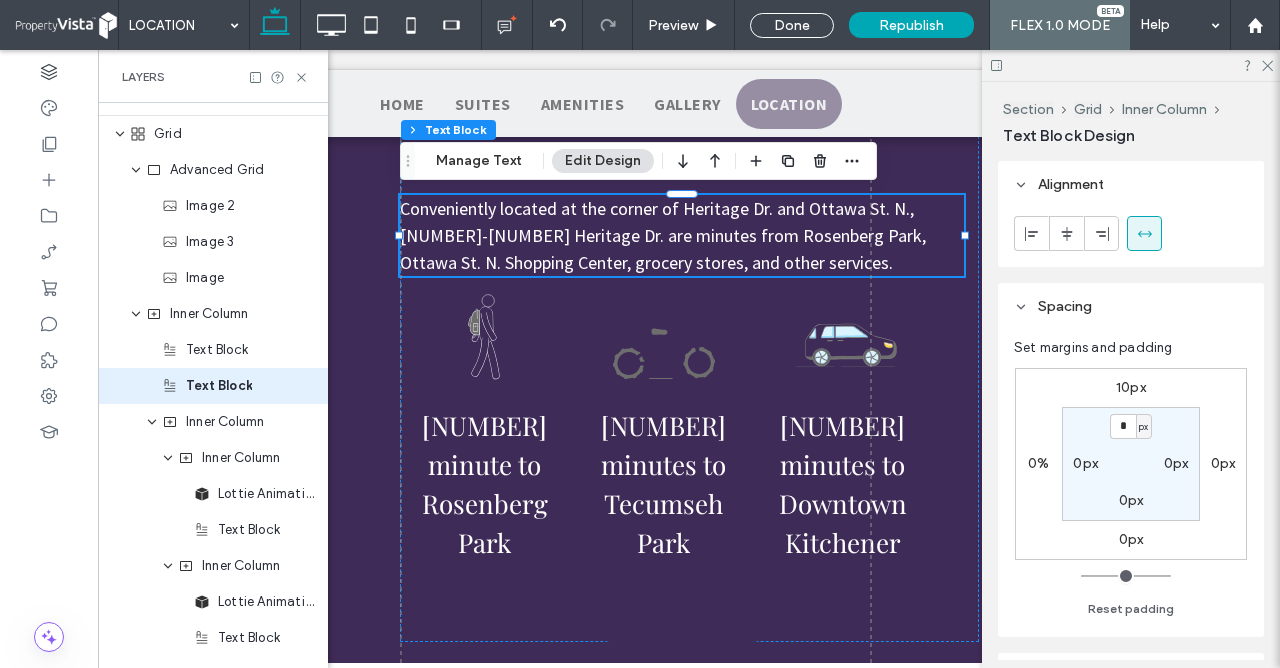 click on "Location
Click To Paste
Row + Add Section Double click to exit Flex Mode
Discover the Community
Conveniently located at the corner of Heritage Dr. and Ottawa St. N., [NUMBER]-[NUMBER] Heritage Dr. are minutes from Rosenberg Park, Ottawa St. N. Shopping Center, grocery stores, and other services.
[NUMBER] minute to Rosenberg Park
[NUMBER] minutes to Tecumseh Park
[NUMBER] minutes to Downtown Kitchener
BOOK A TOUR
Row Click to edit in Flex Mode + Add Section
Click To Paste
Kitchener
BOOK A TOUR
Click To Paste
Row Double click to exit Flex Mode
Food & Drink
Fitness & Recreation" at bounding box center (871, 954) 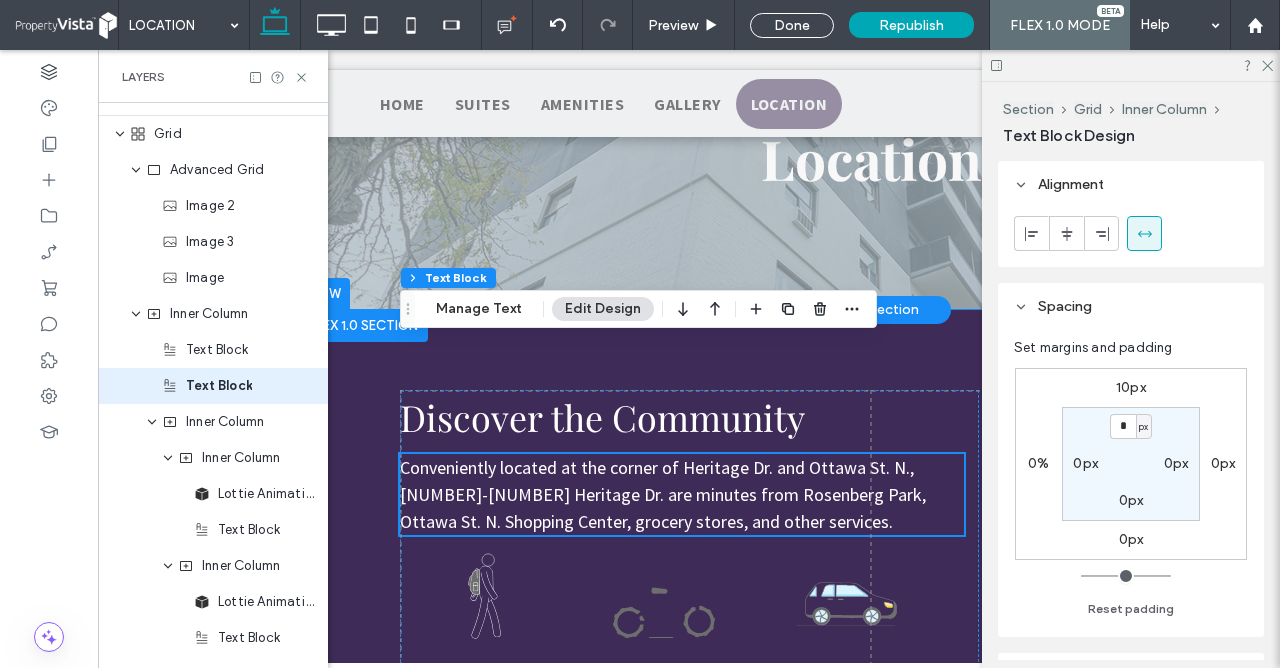 scroll, scrollTop: 1, scrollLeft: 0, axis: vertical 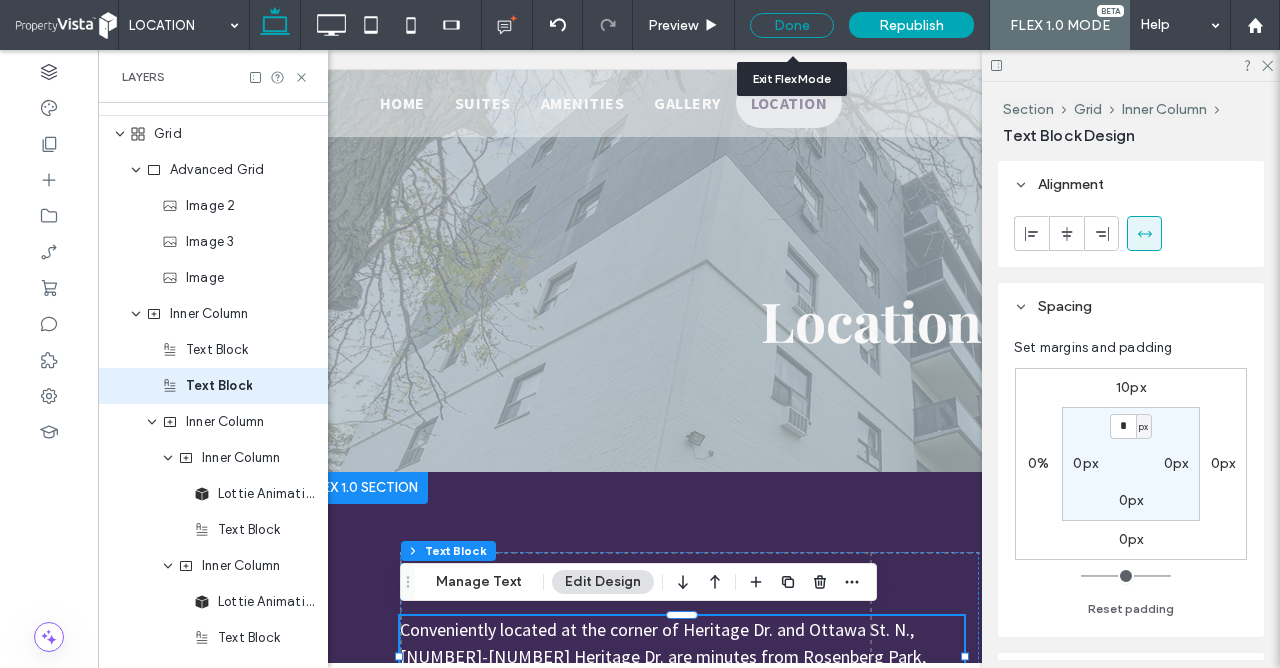 click on "Done" at bounding box center [792, 25] 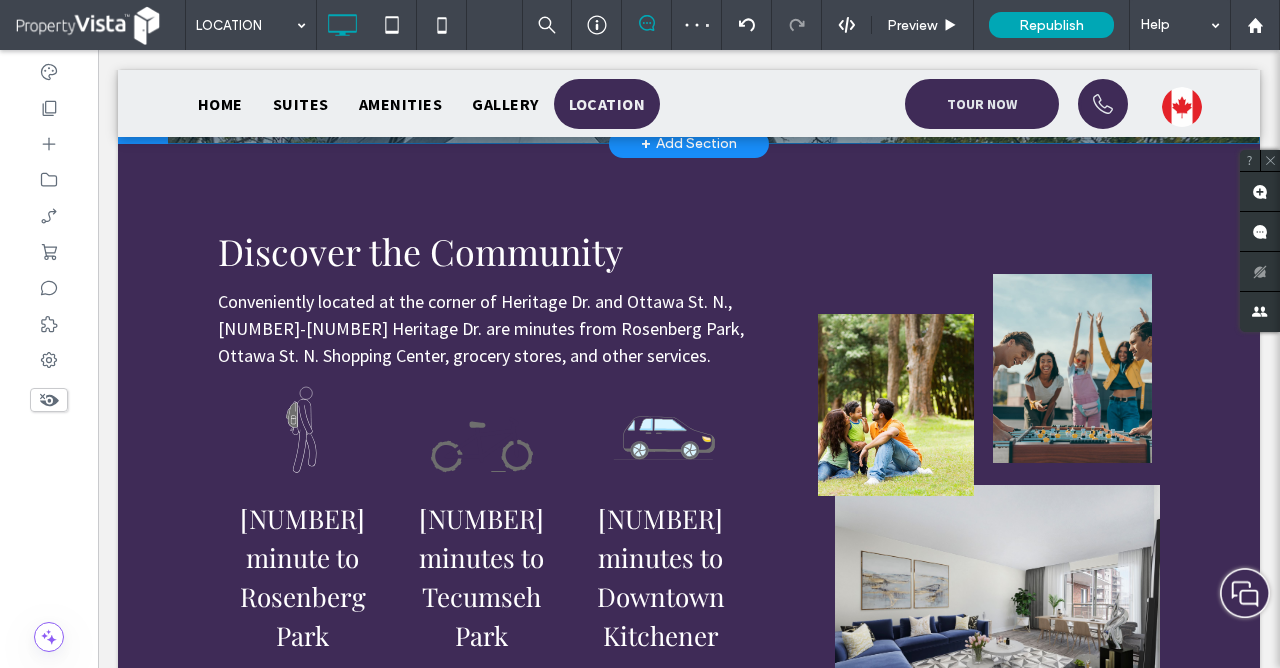 scroll, scrollTop: 325, scrollLeft: 0, axis: vertical 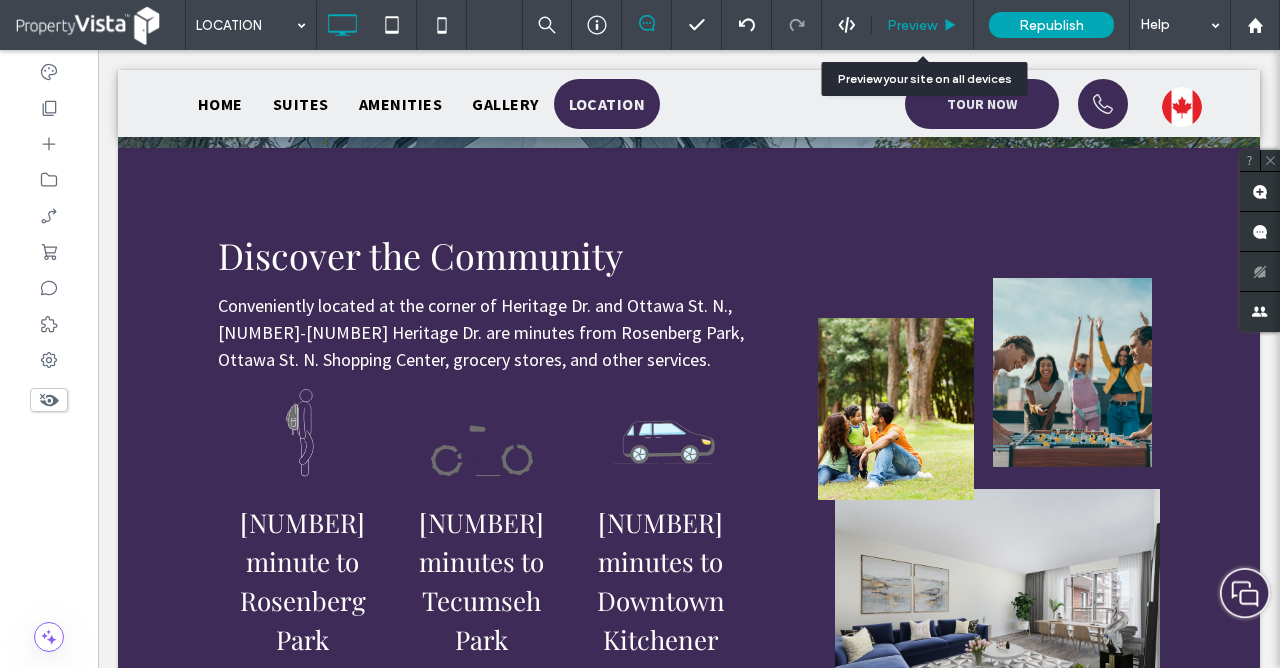 click on "Preview" at bounding box center (912, 25) 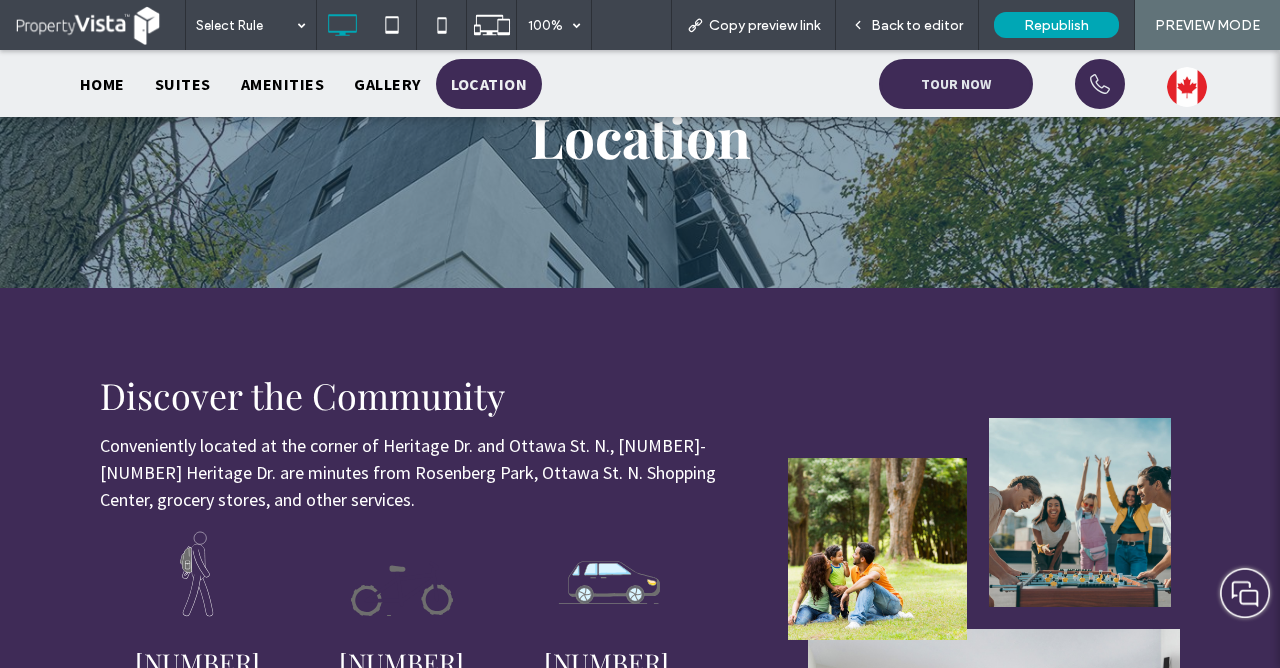 scroll, scrollTop: 169, scrollLeft: 0, axis: vertical 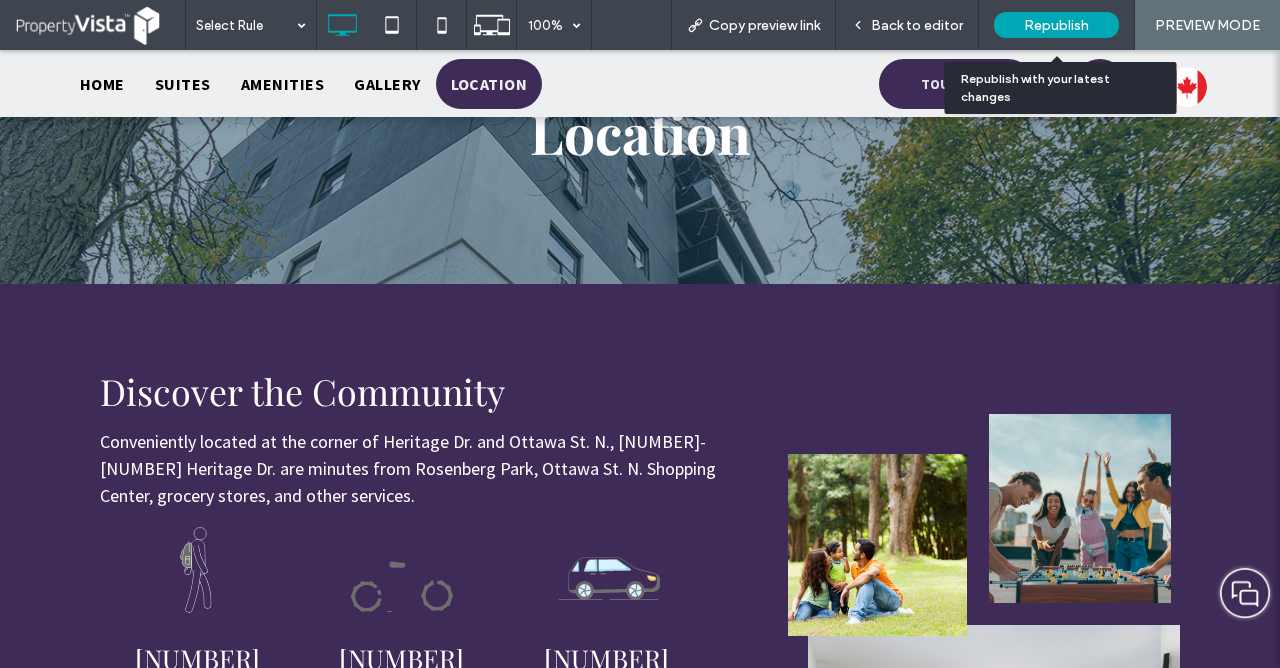 click on "Republish" at bounding box center (1056, 25) 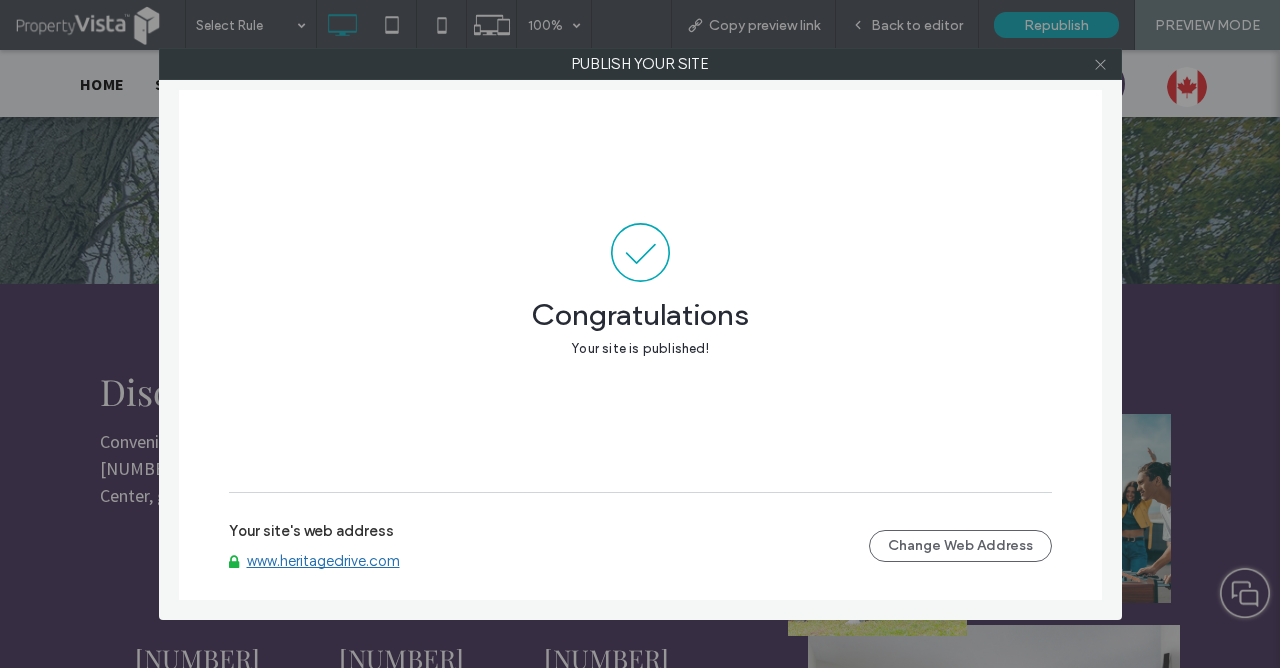 click 